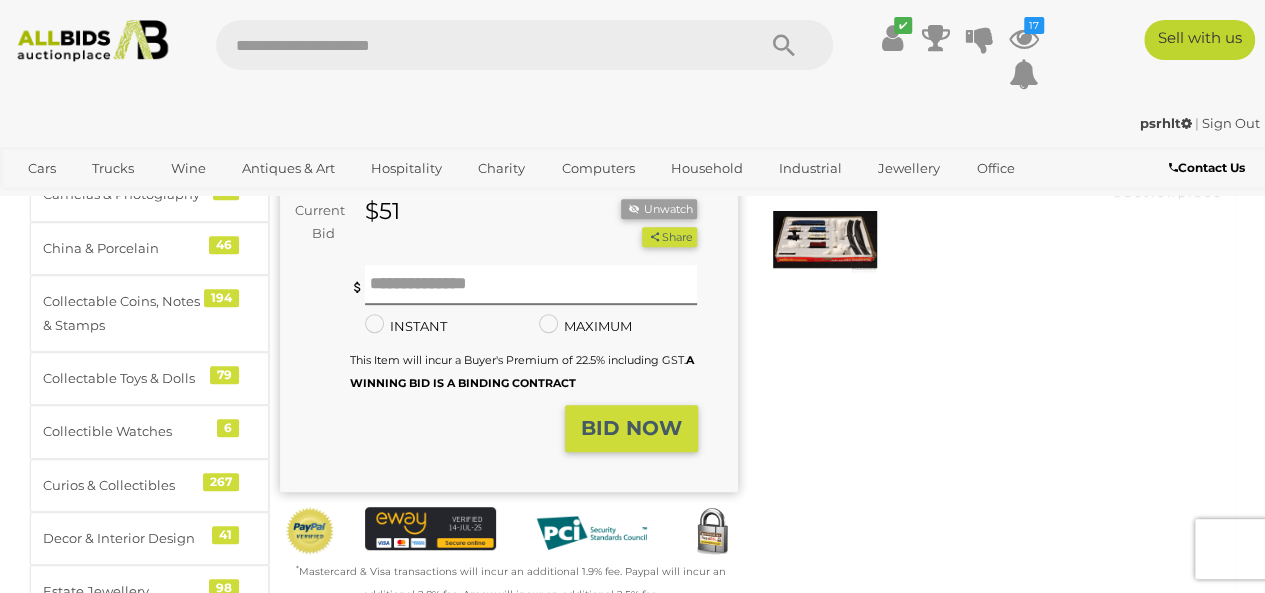 scroll, scrollTop: 300, scrollLeft: 0, axis: vertical 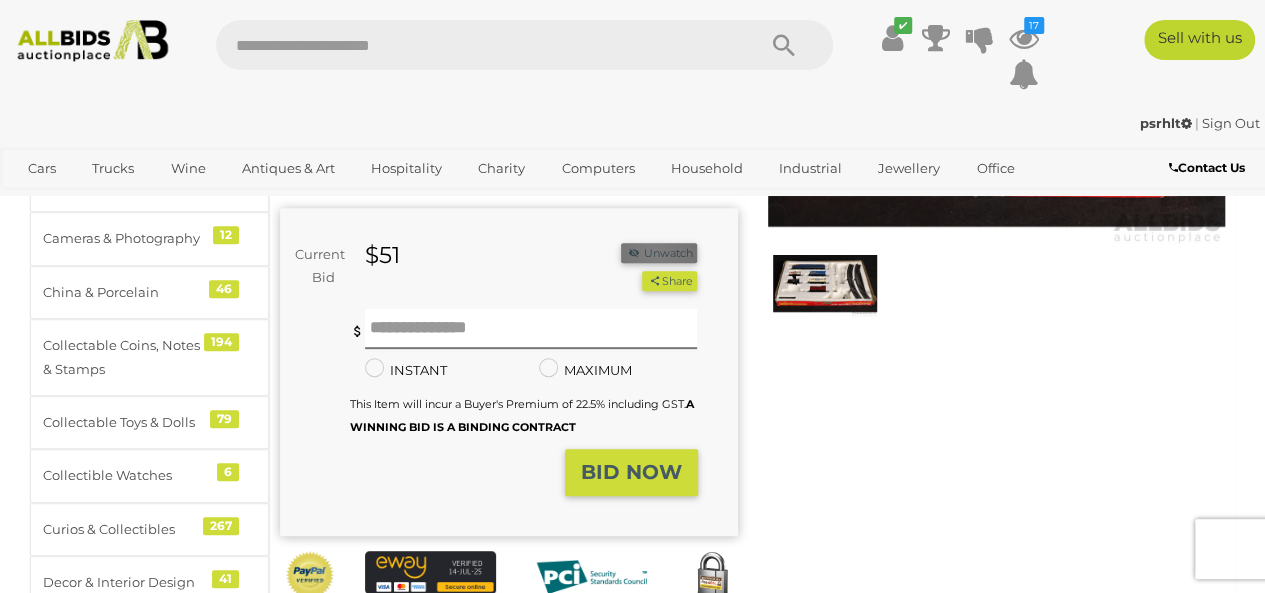 click on "Unwatch" at bounding box center (659, 253) 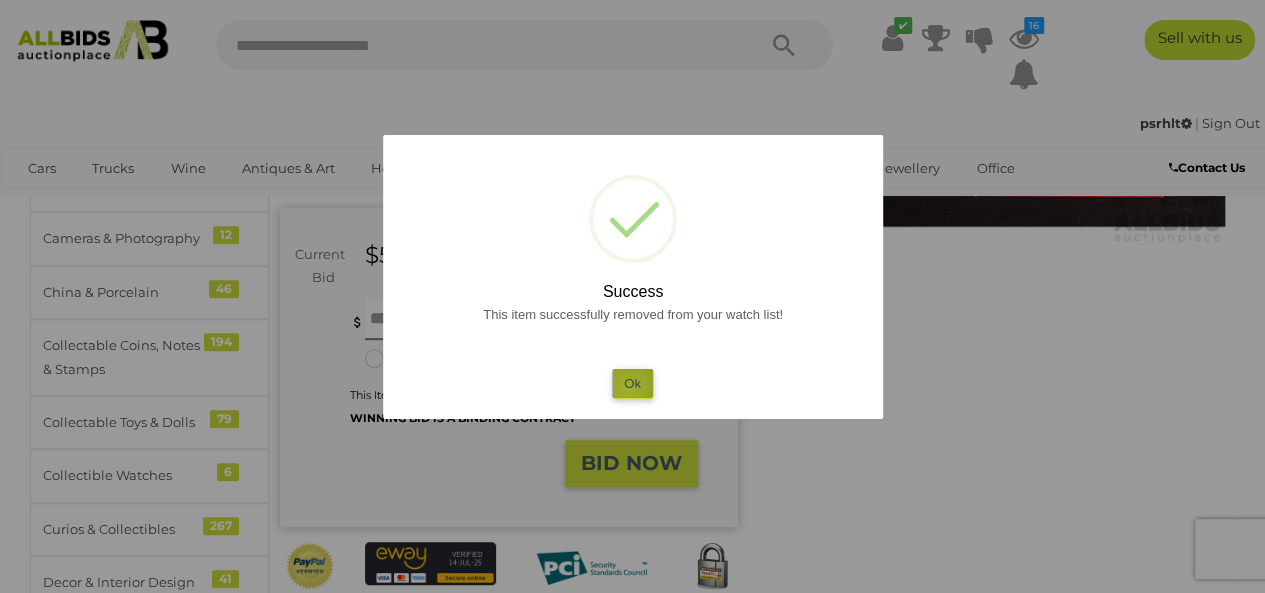 click on "Ok" at bounding box center (632, 383) 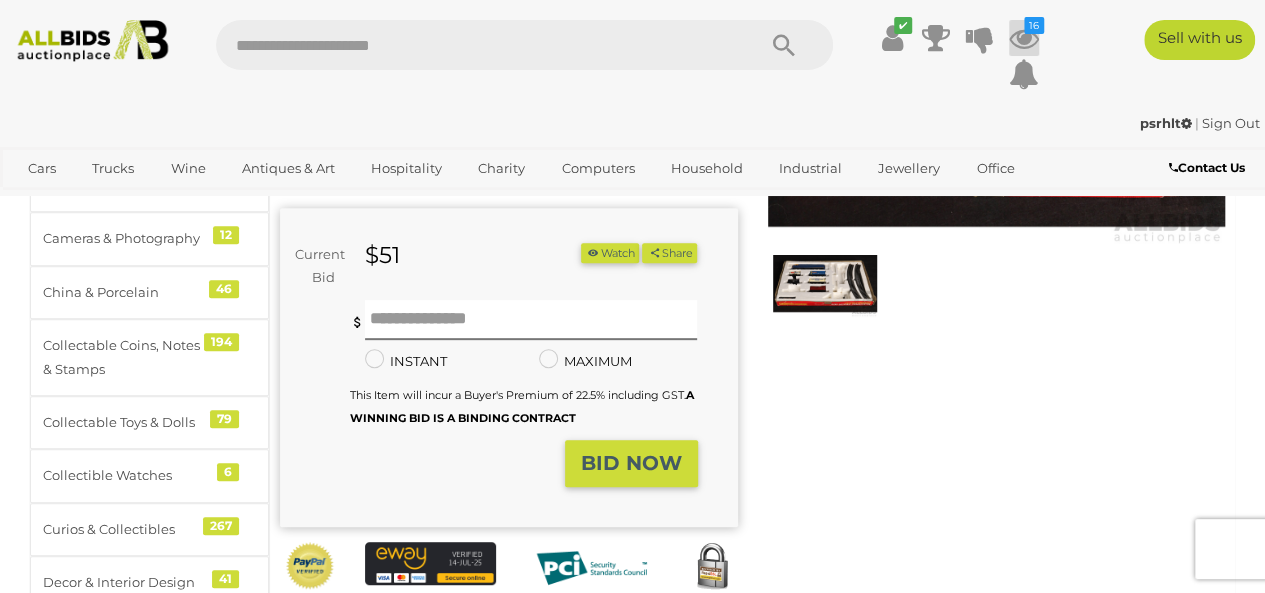 click at bounding box center [1024, 38] 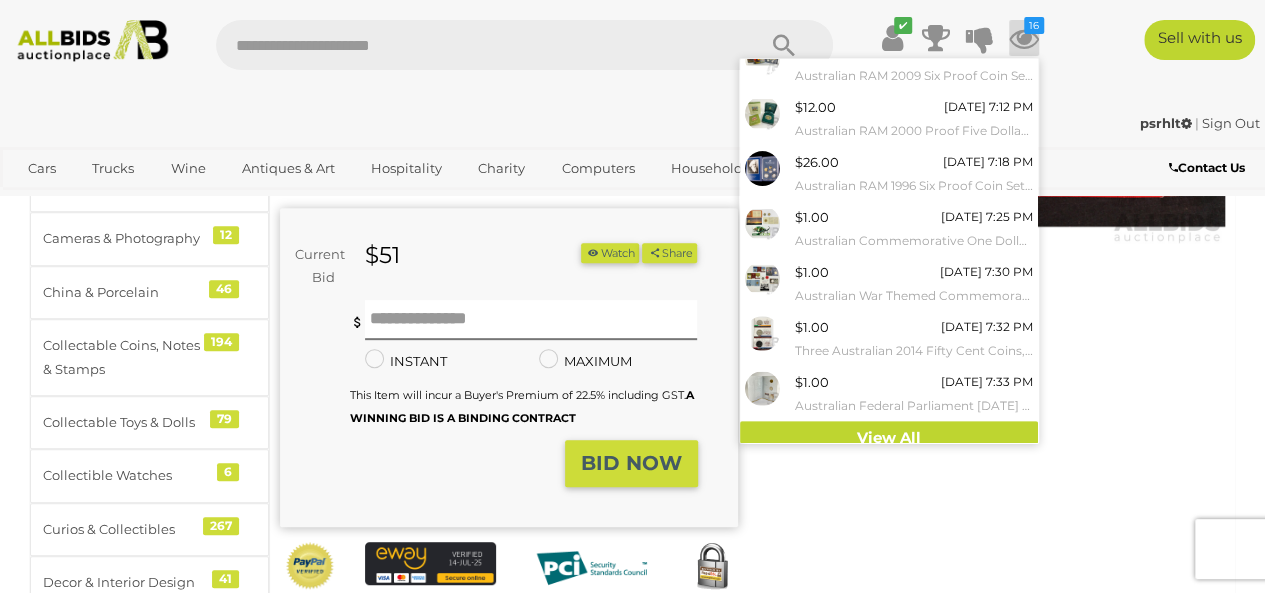 scroll, scrollTop: 250, scrollLeft: 0, axis: vertical 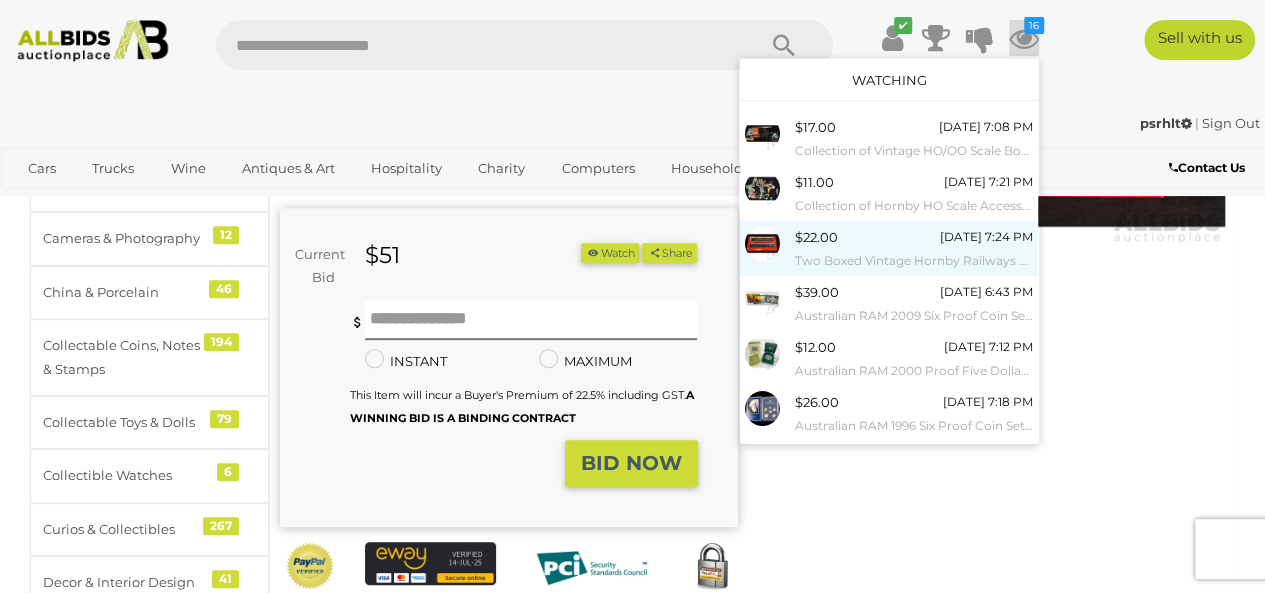 click on "Two Boxed Vintage Hornby Railways HO Scale Victorian Railways Passenger Carriages, First Class and Dining Car" at bounding box center [914, 261] 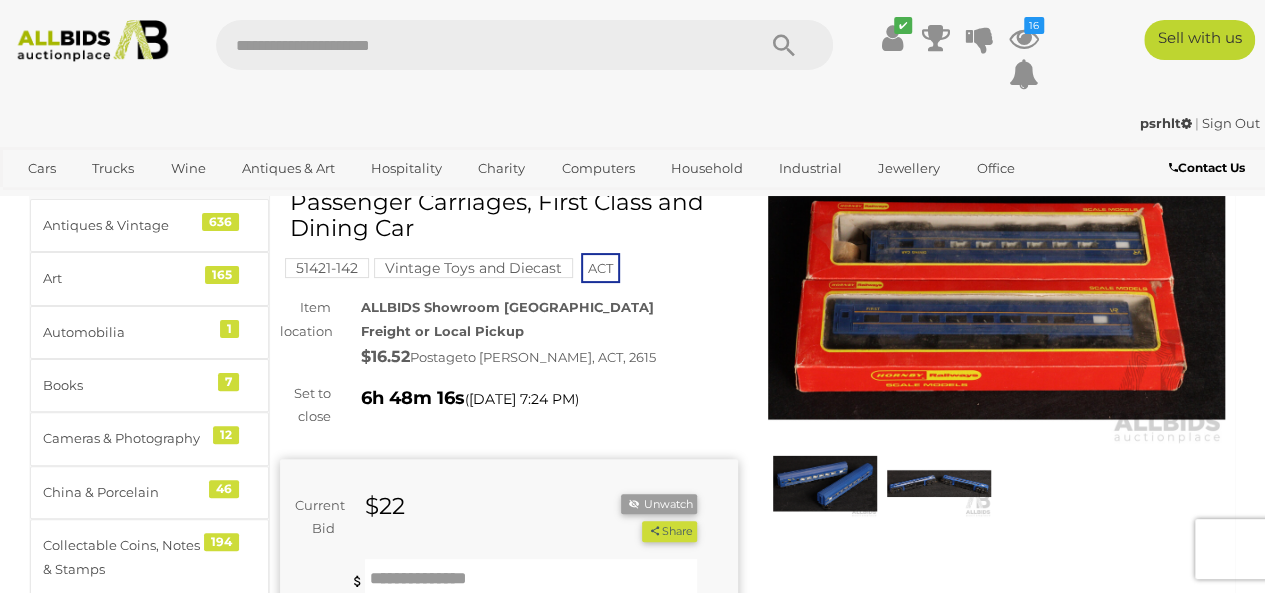 scroll, scrollTop: 200, scrollLeft: 0, axis: vertical 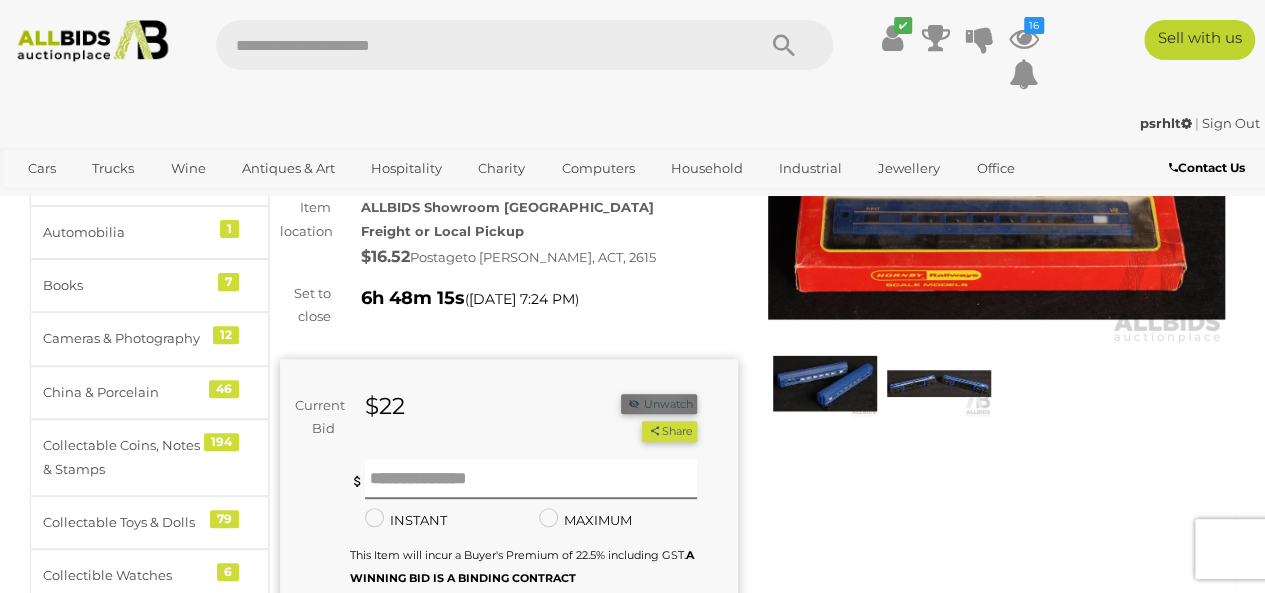 click on "Unwatch" at bounding box center (659, 404) 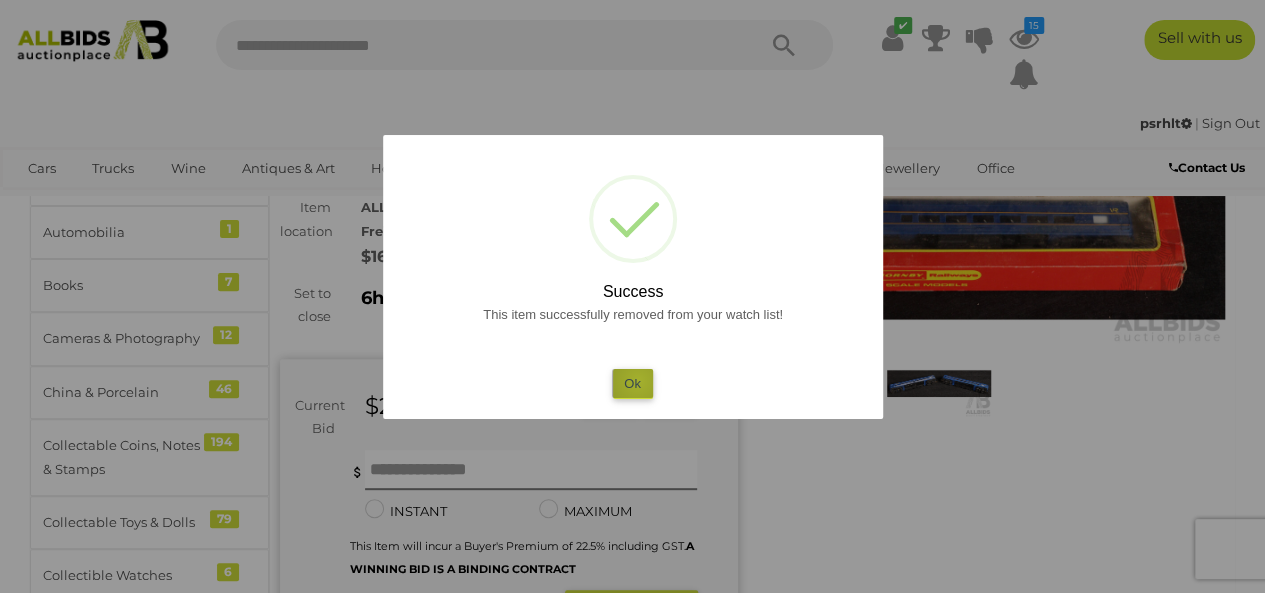 click on "Ok" at bounding box center (632, 383) 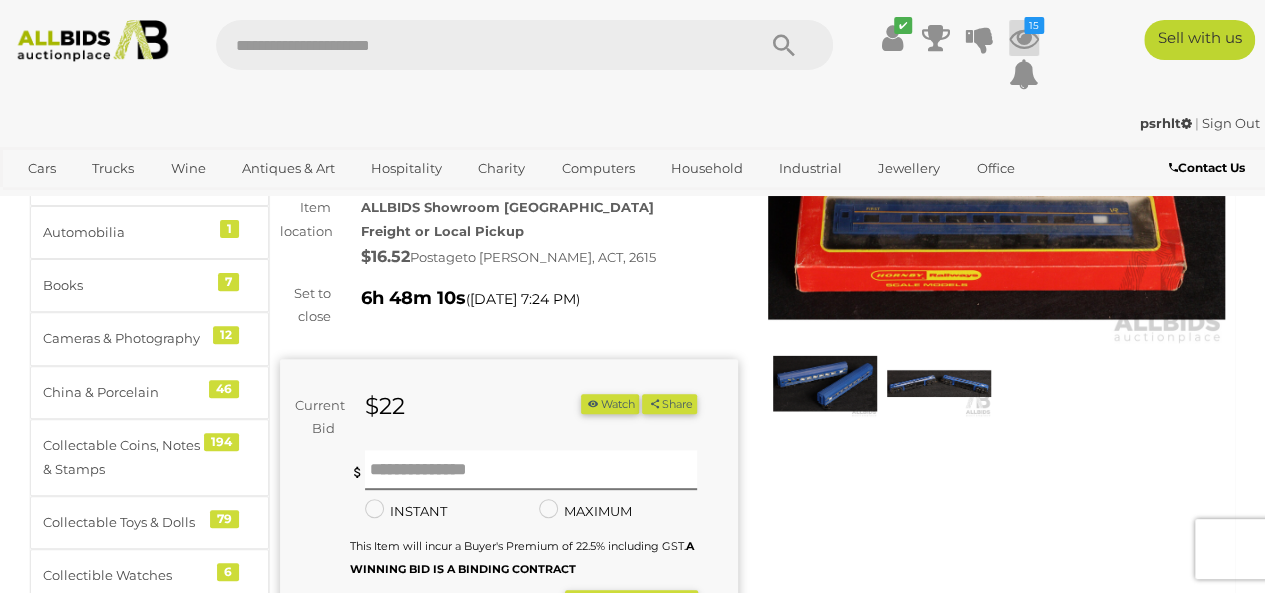 click at bounding box center (1024, 38) 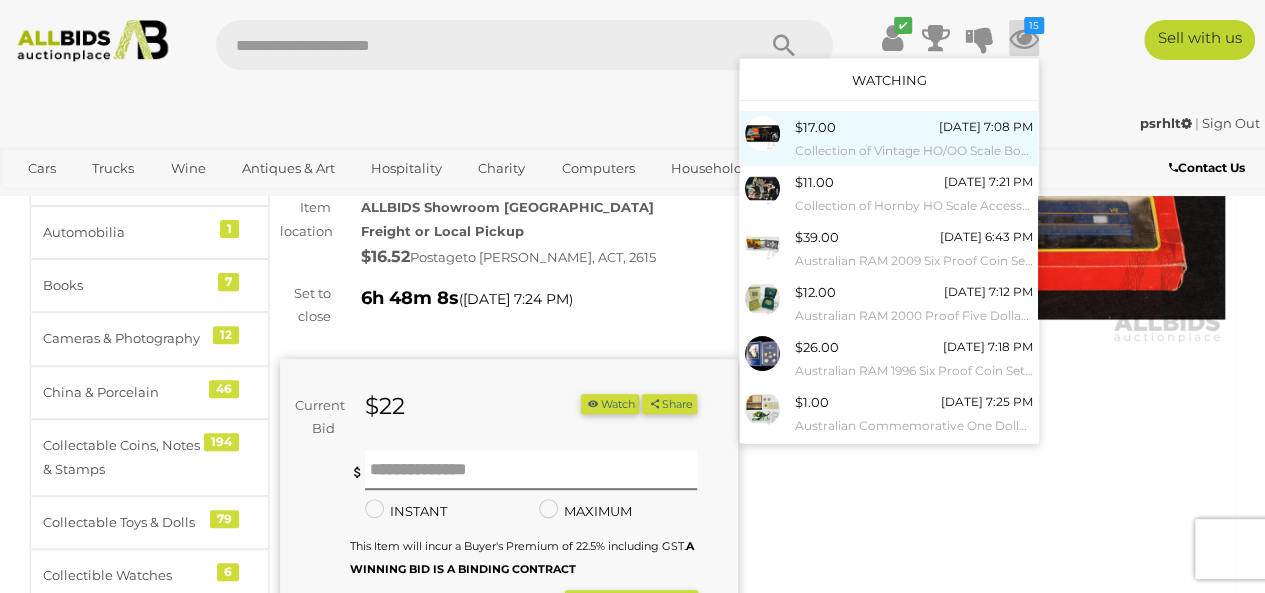 click on "Collection of Vintage HO/OO Scale Boxed and Unused Track Including Triang, Peco, [PERSON_NAME] and Matchbox/KenbriteTransformers" at bounding box center [914, 151] 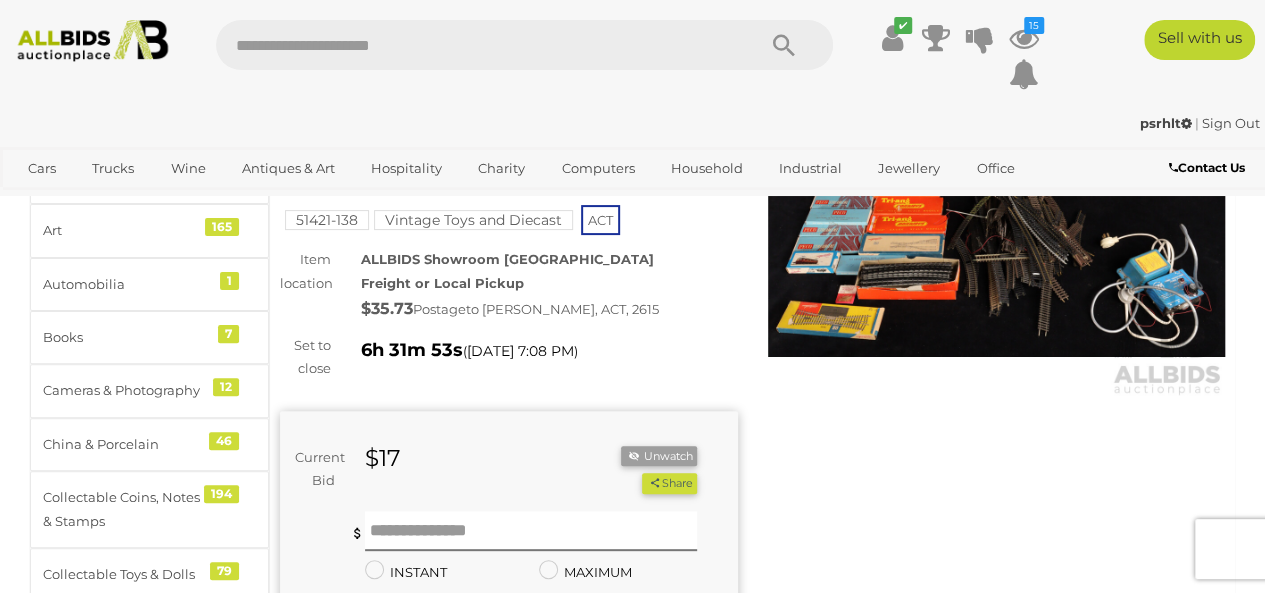 scroll, scrollTop: 100, scrollLeft: 0, axis: vertical 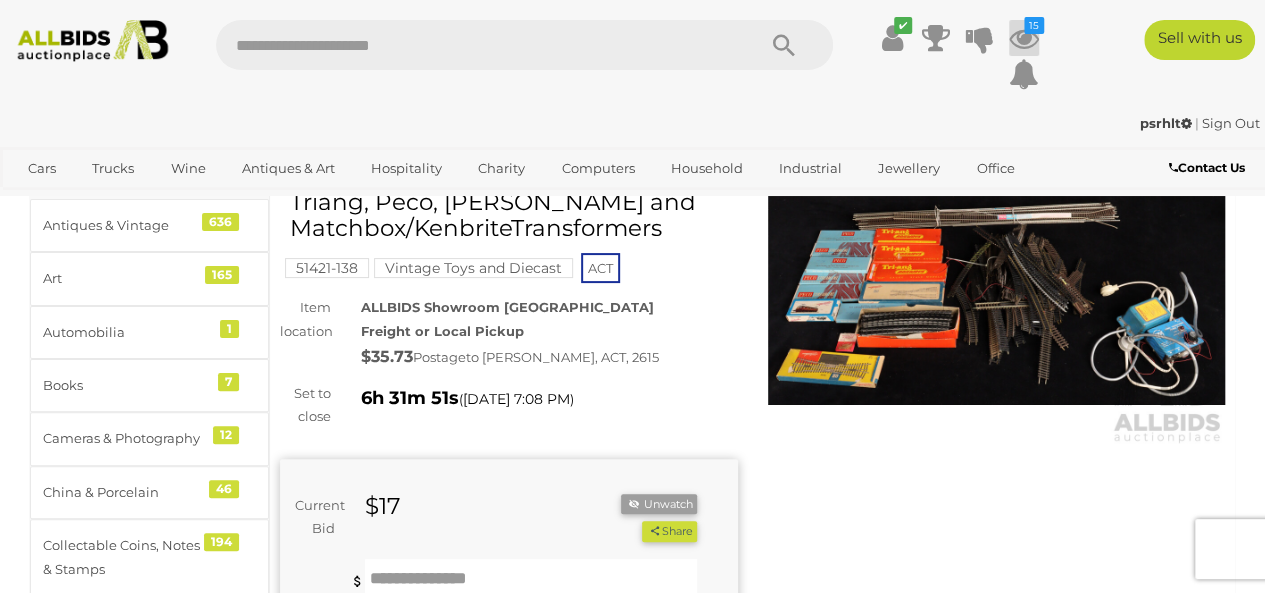 click on "15" at bounding box center [1034, 25] 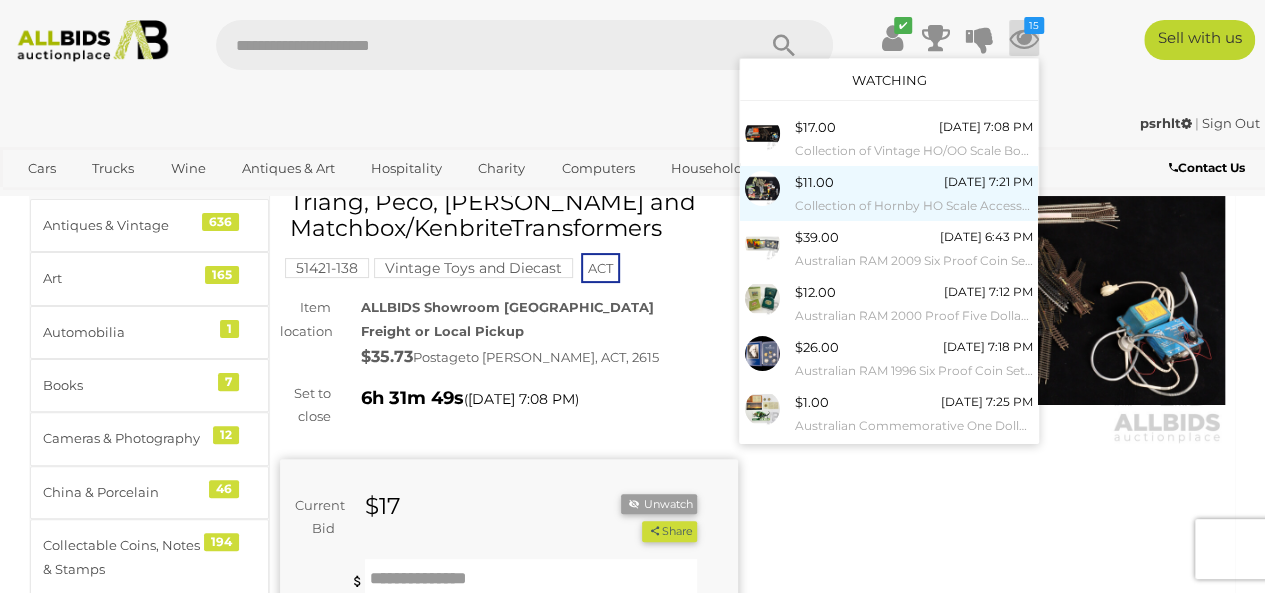 click on "$11.00
Today 7:21 PM
Collection of Hornby HO Scale Accessories Including Passenger Train, Freight Carriages, Track, Scenery Items, Electric Points" at bounding box center [914, 193] 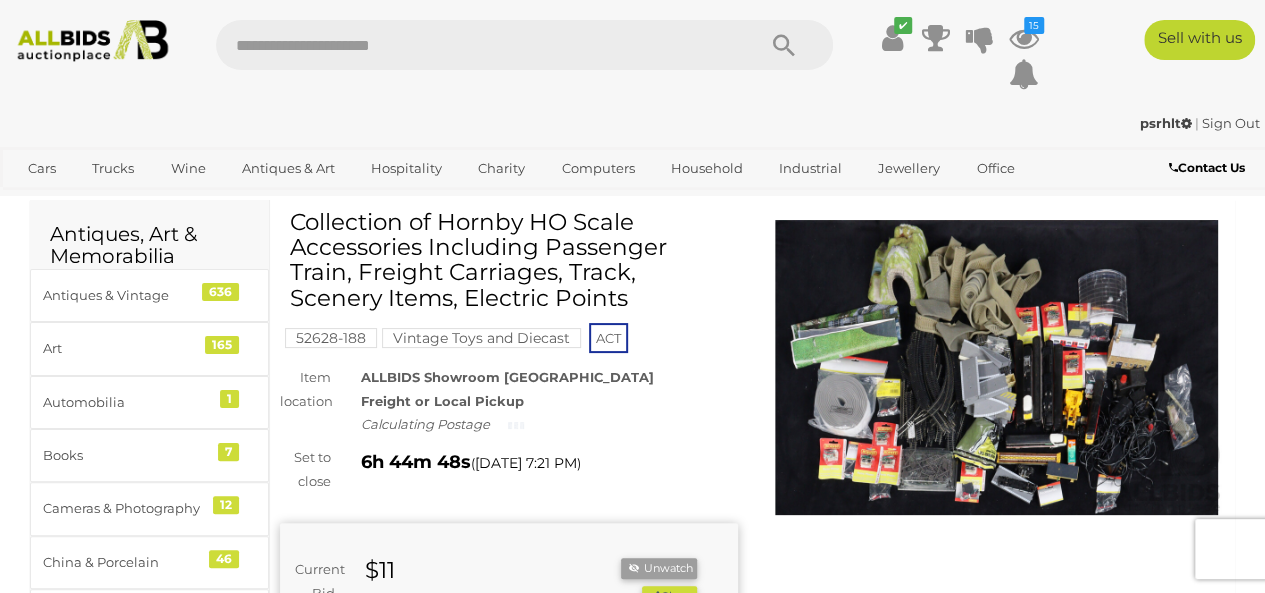 scroll, scrollTop: 0, scrollLeft: 0, axis: both 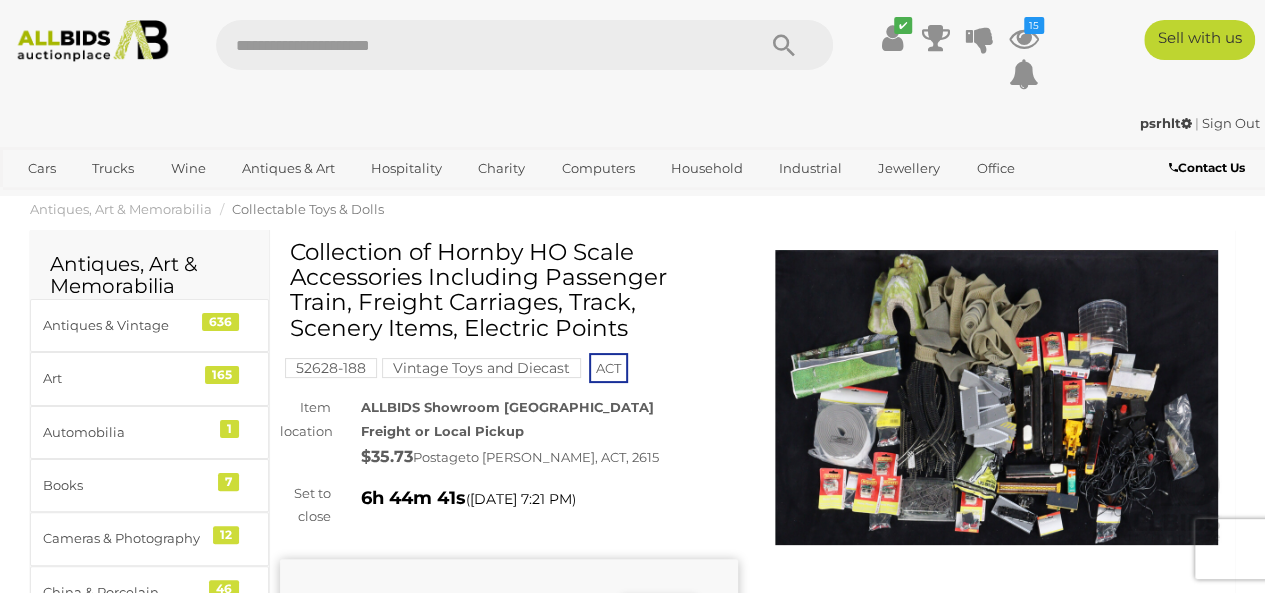click at bounding box center [997, 397] 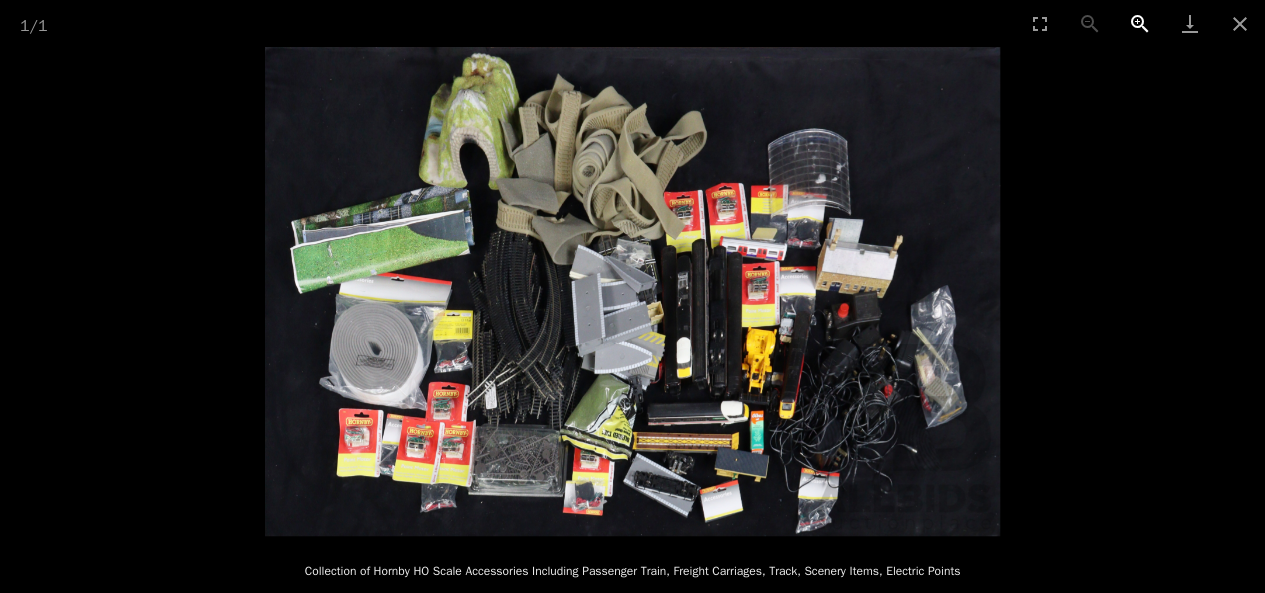 click at bounding box center (1140, 23) 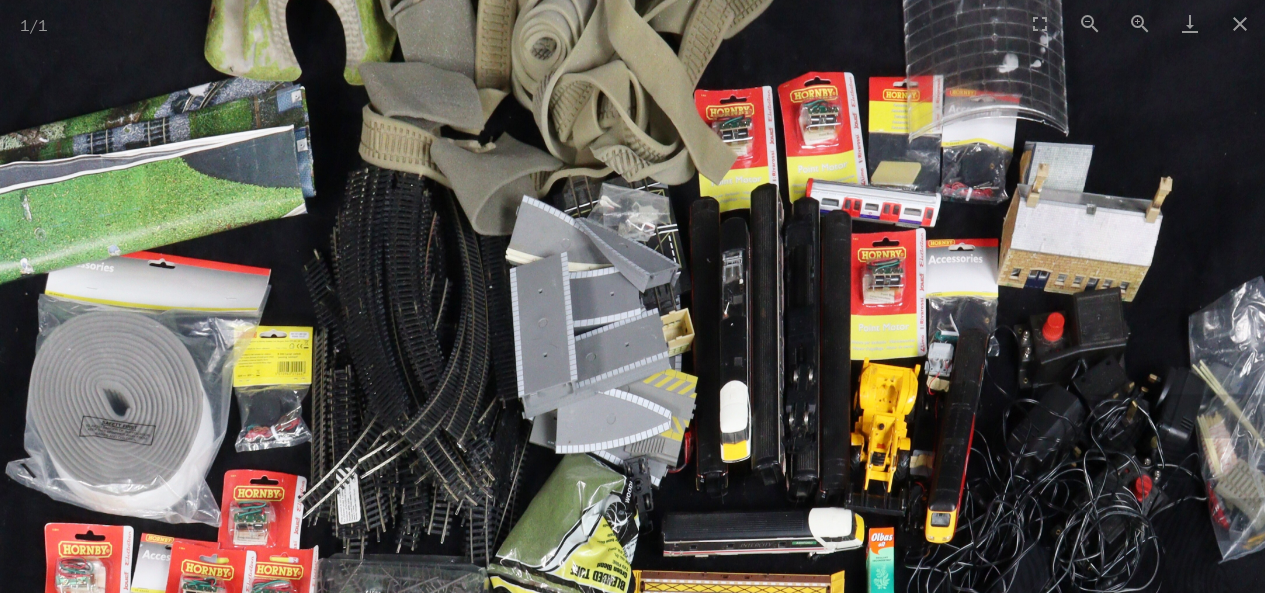 scroll, scrollTop: 0, scrollLeft: 0, axis: both 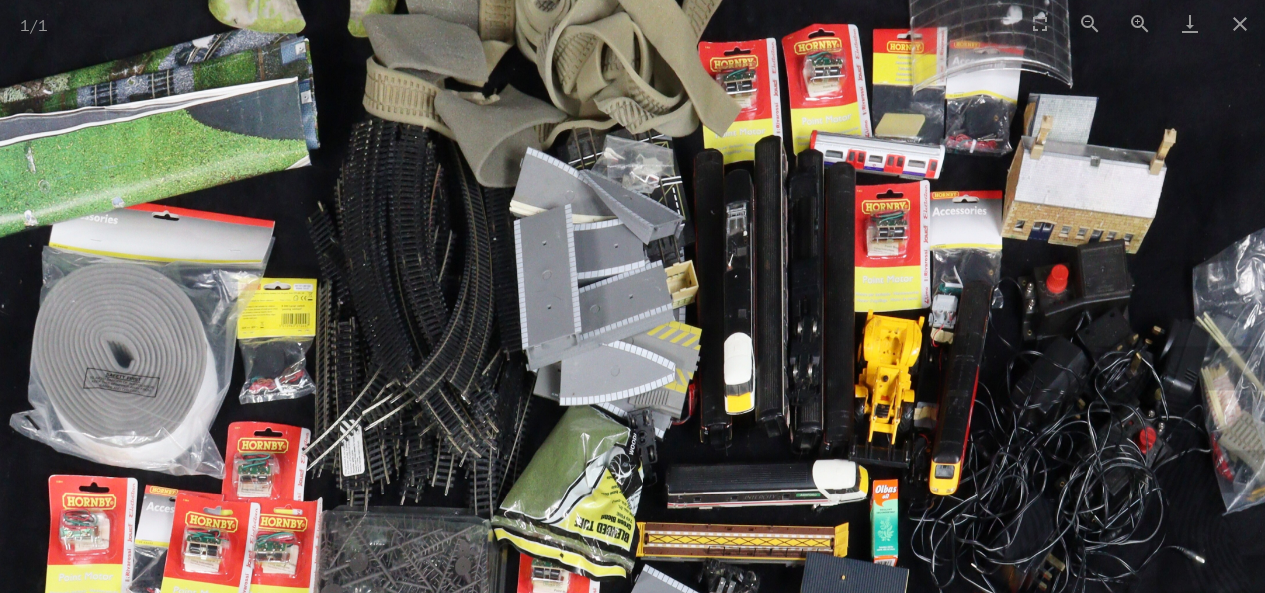 drag, startPoint x: 784, startPoint y: 393, endPoint x: 788, endPoint y: 344, distance: 49.162994 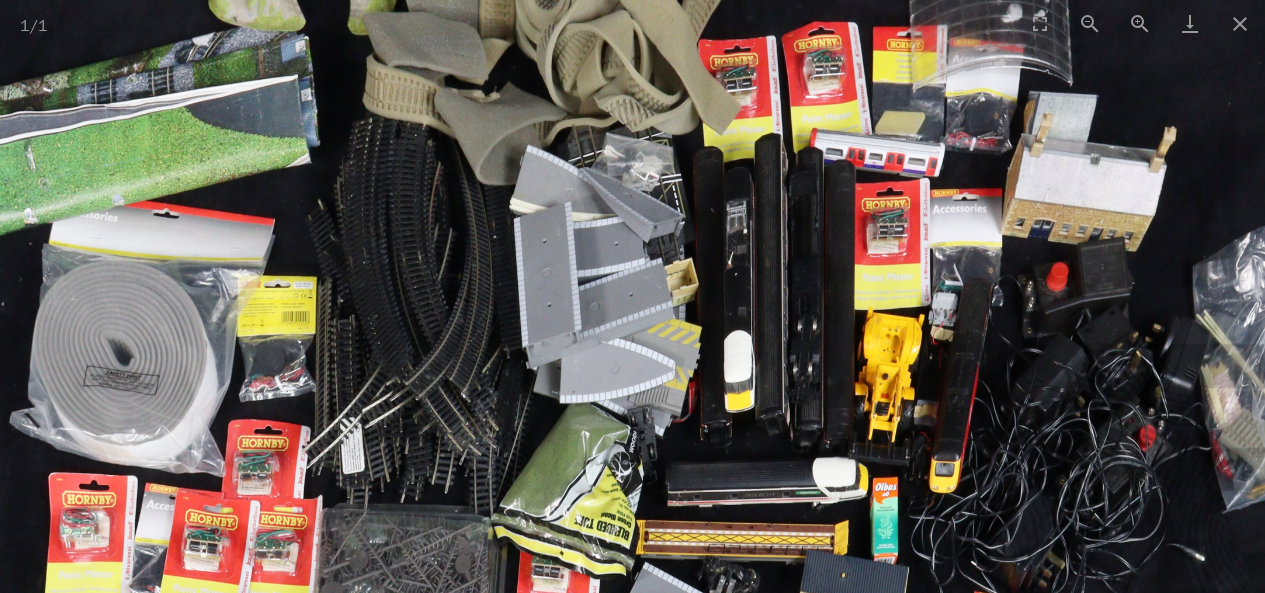 scroll, scrollTop: 0, scrollLeft: 1, axis: horizontal 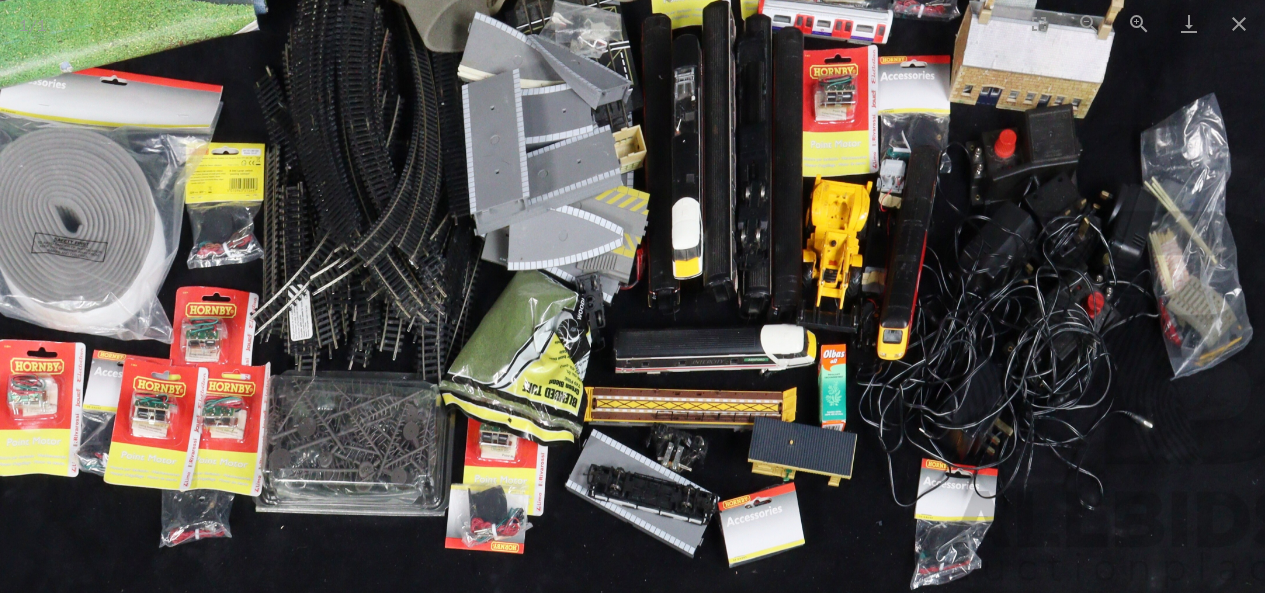 drag, startPoint x: 814, startPoint y: 371, endPoint x: 763, endPoint y: 238, distance: 142.44298 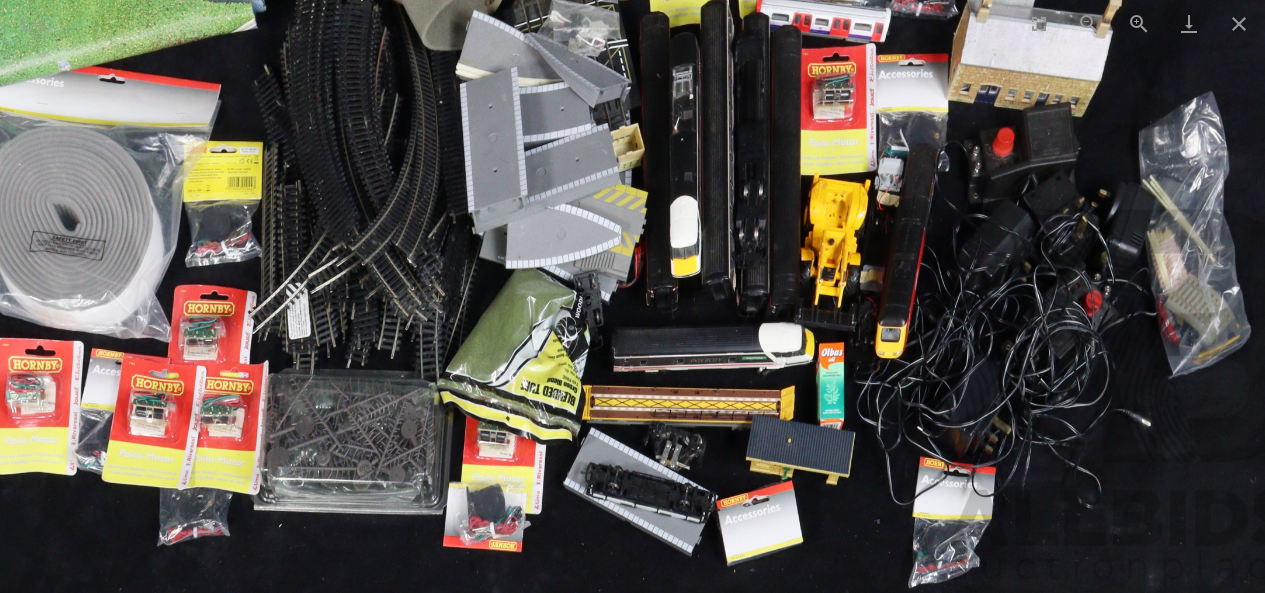 scroll, scrollTop: 0, scrollLeft: 2, axis: horizontal 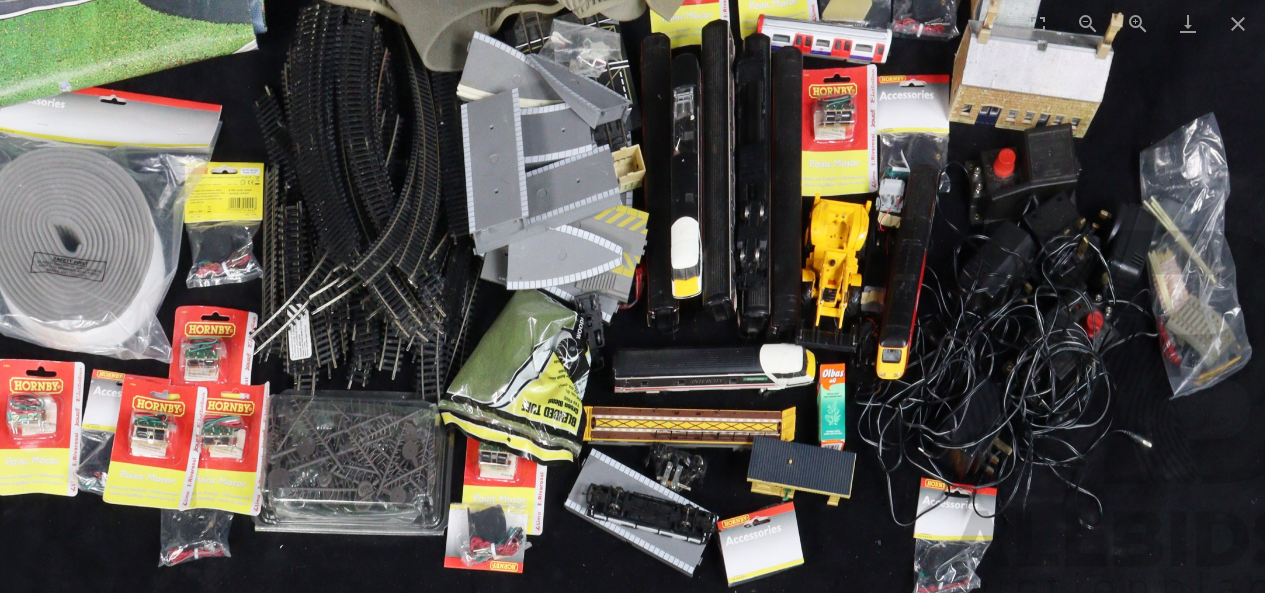 drag, startPoint x: 755, startPoint y: 301, endPoint x: 757, endPoint y: 322, distance: 21.095022 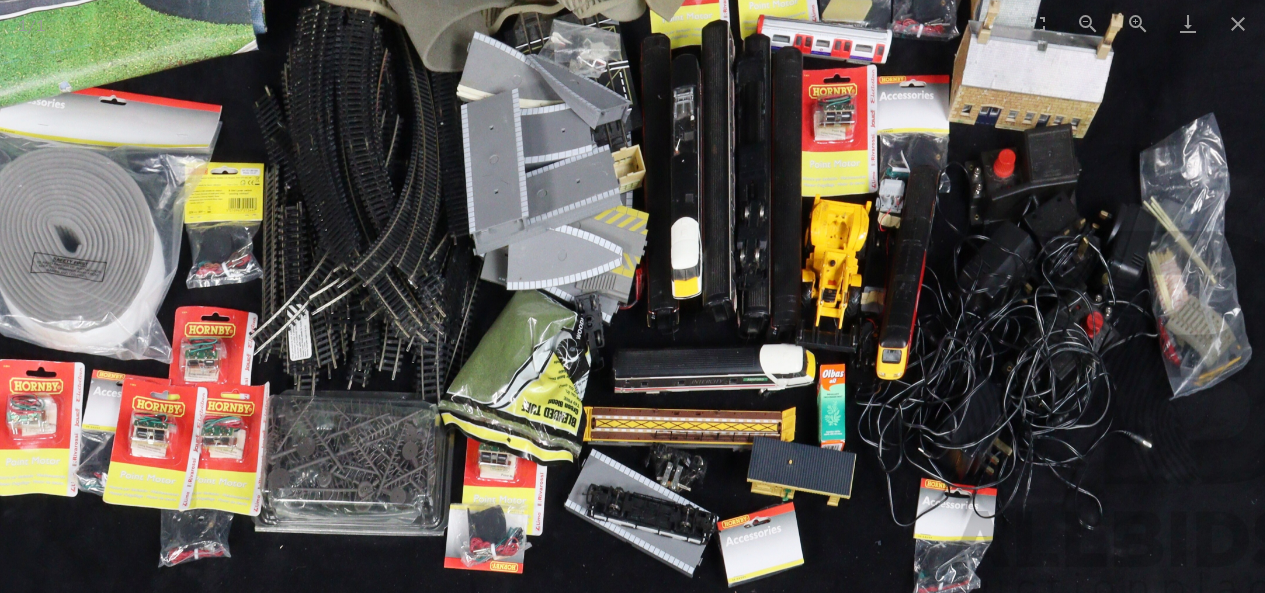 scroll, scrollTop: 0, scrollLeft: 2, axis: horizontal 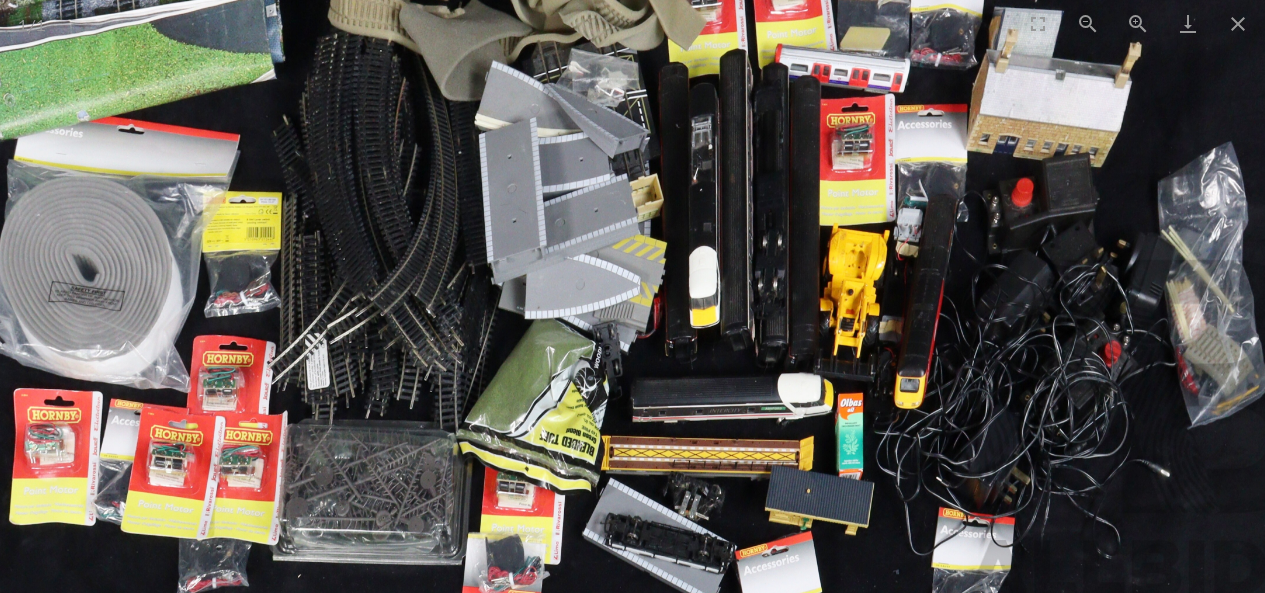 drag, startPoint x: 576, startPoint y: 318, endPoint x: 608, endPoint y: 361, distance: 53.600372 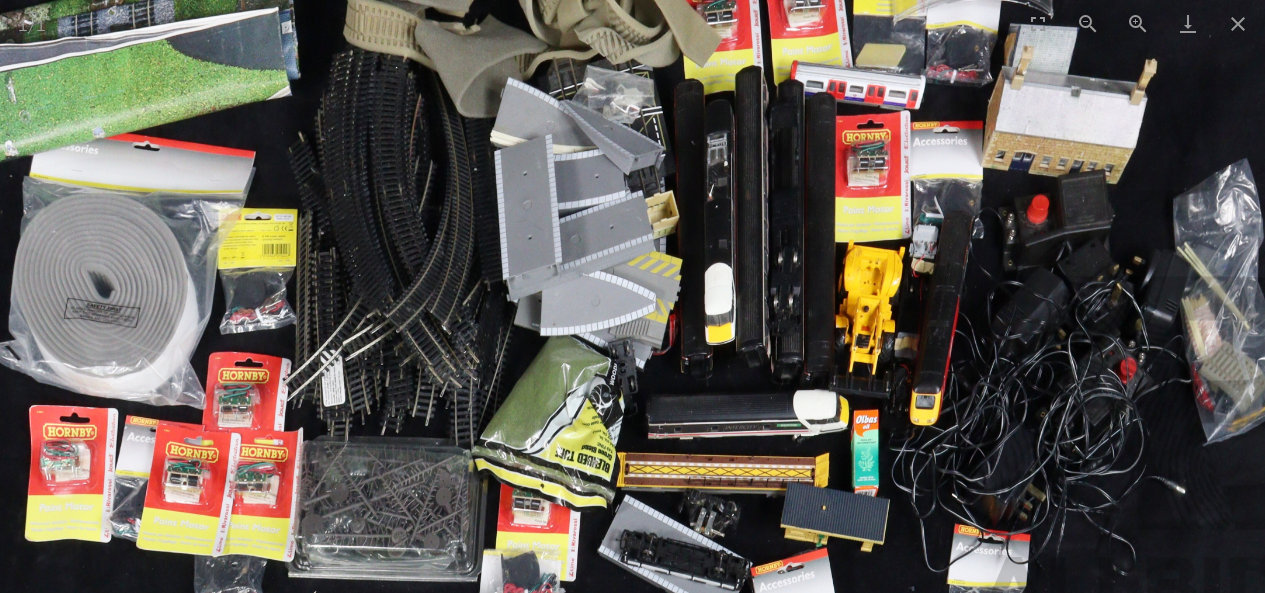 scroll, scrollTop: 0, scrollLeft: 3, axis: horizontal 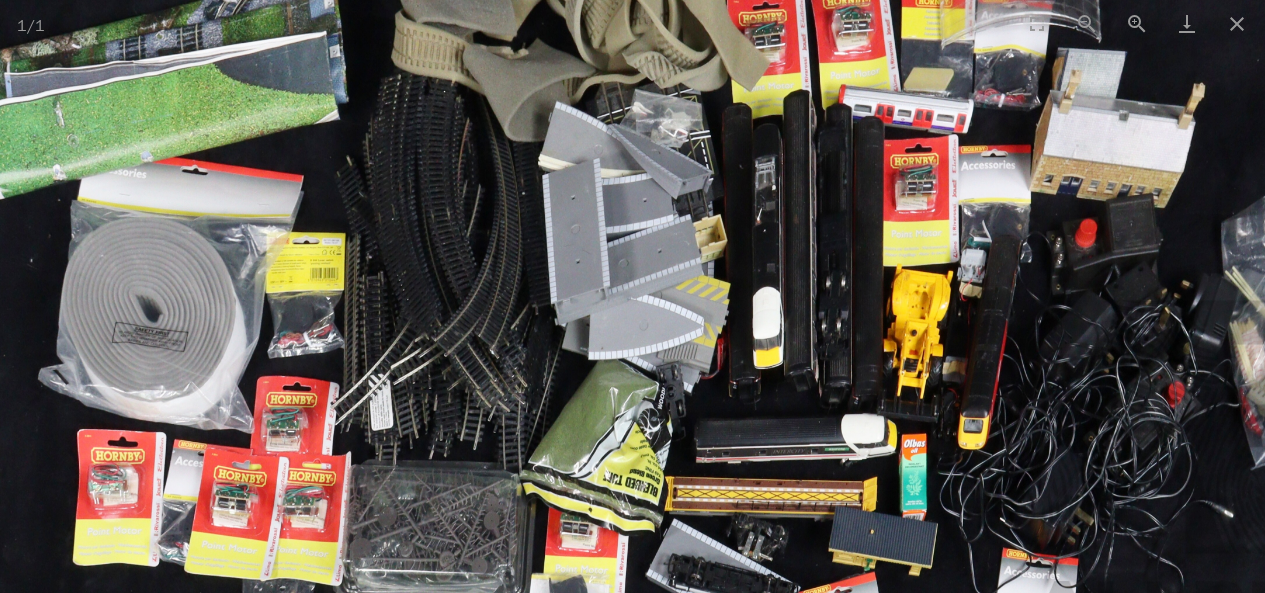 drag, startPoint x: 432, startPoint y: 345, endPoint x: 462, endPoint y: 360, distance: 33.54102 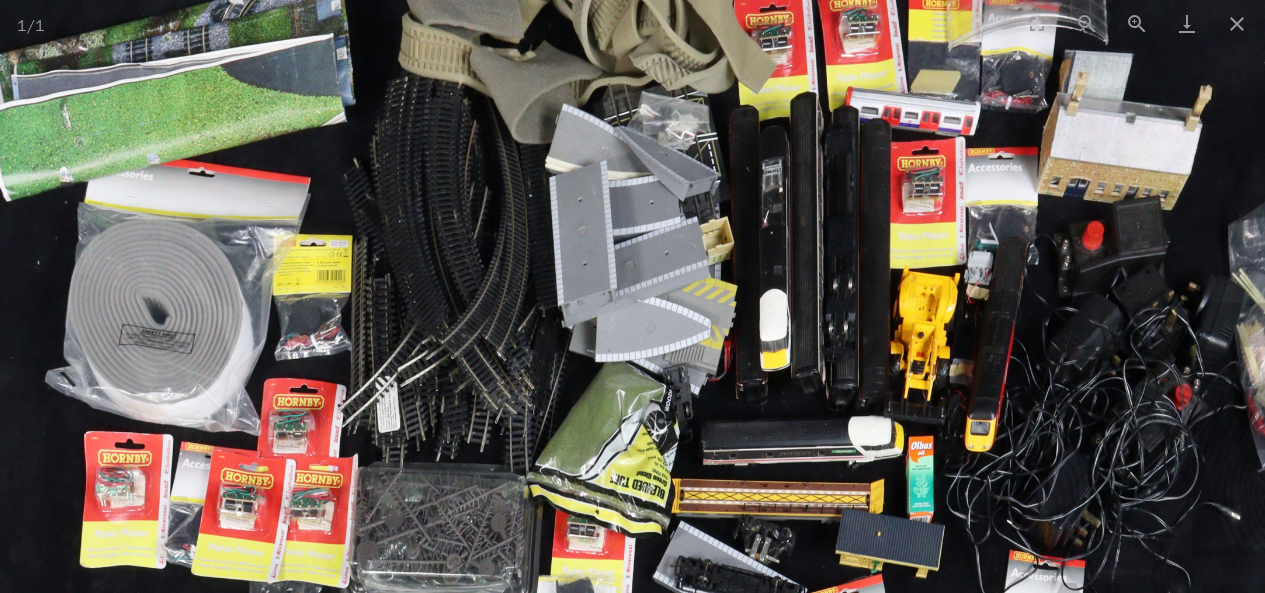 scroll, scrollTop: 0, scrollLeft: 3, axis: horizontal 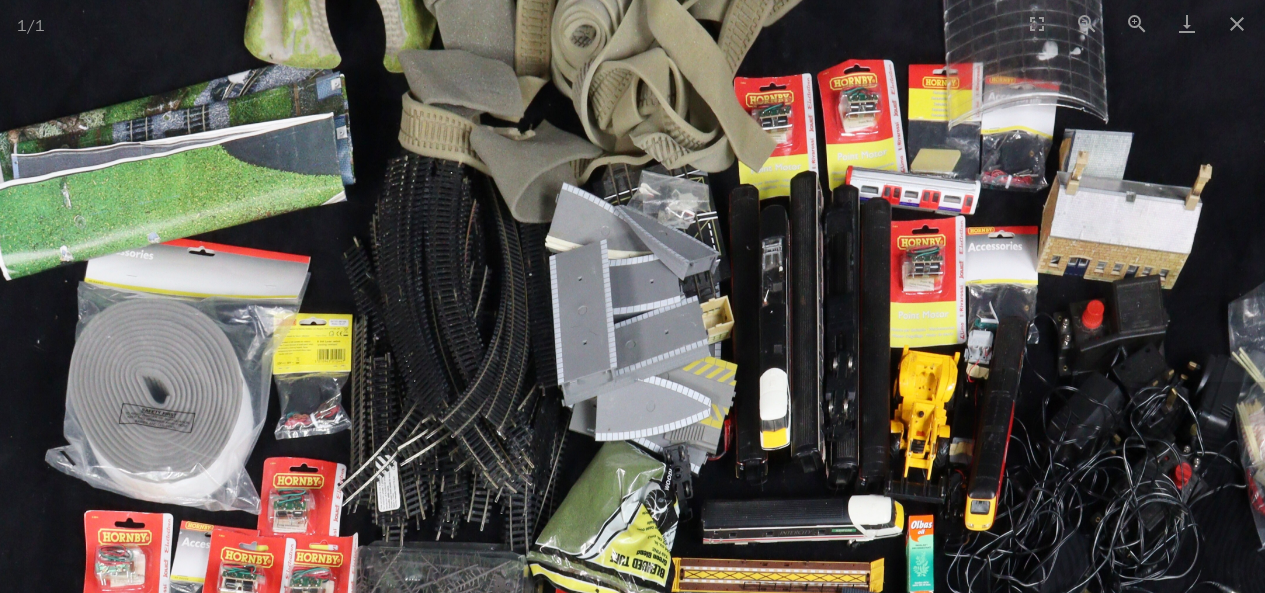drag, startPoint x: 566, startPoint y: 334, endPoint x: 568, endPoint y: 447, distance: 113.0177 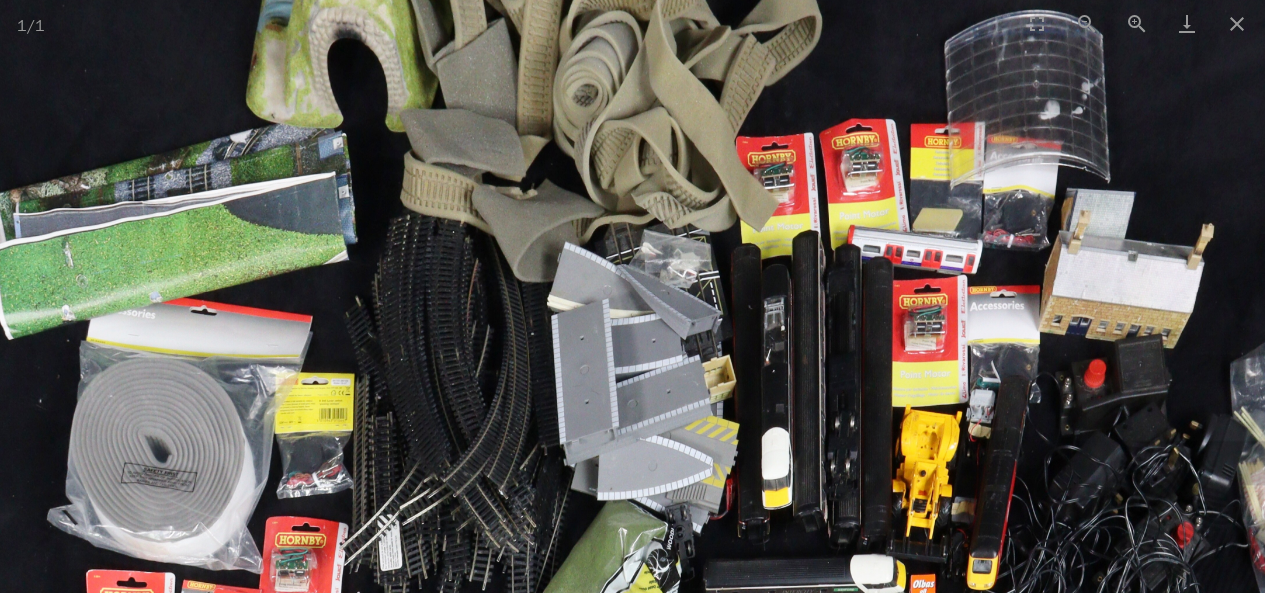 scroll, scrollTop: 0, scrollLeft: 3, axis: horizontal 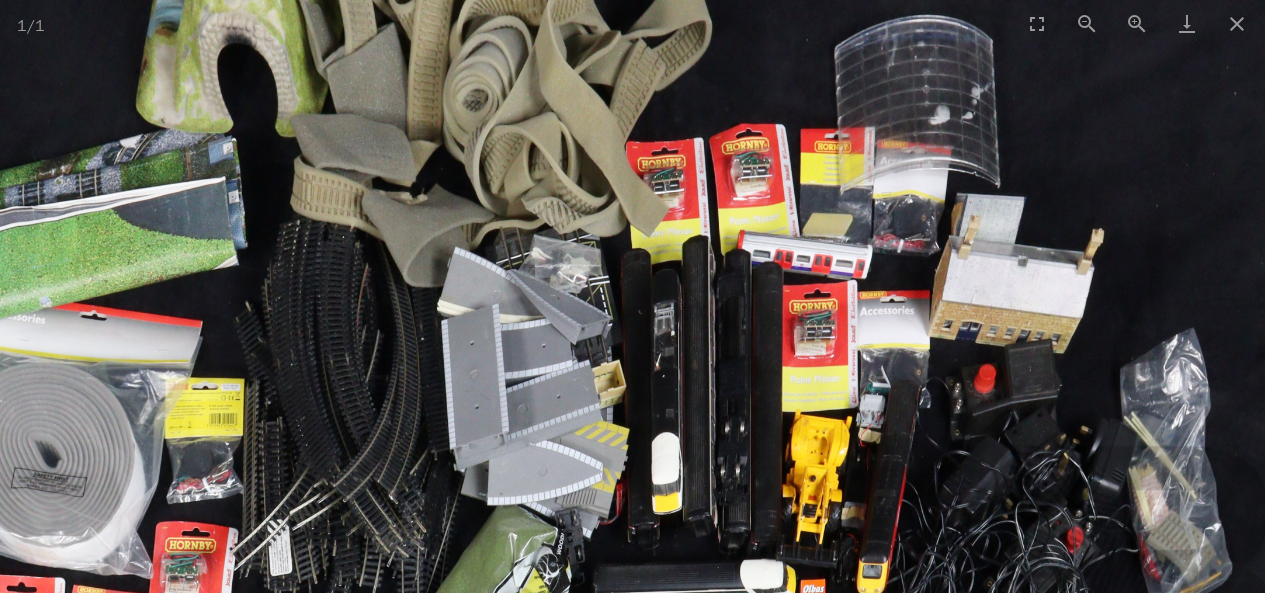 drag, startPoint x: 868, startPoint y: 369, endPoint x: 756, endPoint y: 374, distance: 112.11155 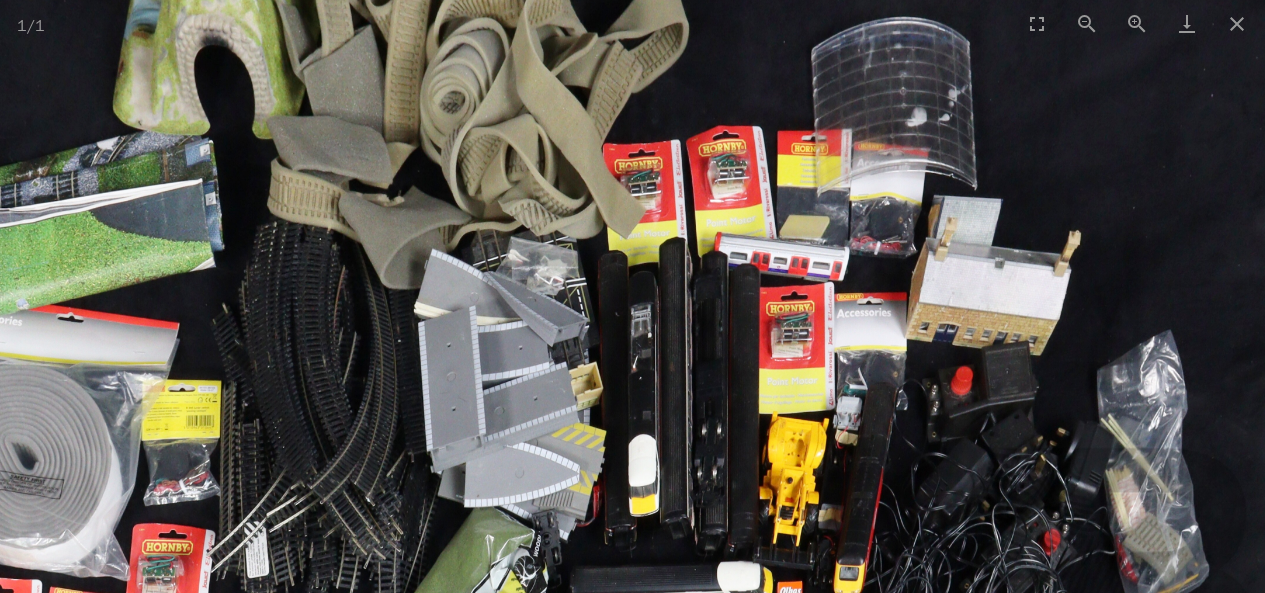 scroll, scrollTop: 0, scrollLeft: 0, axis: both 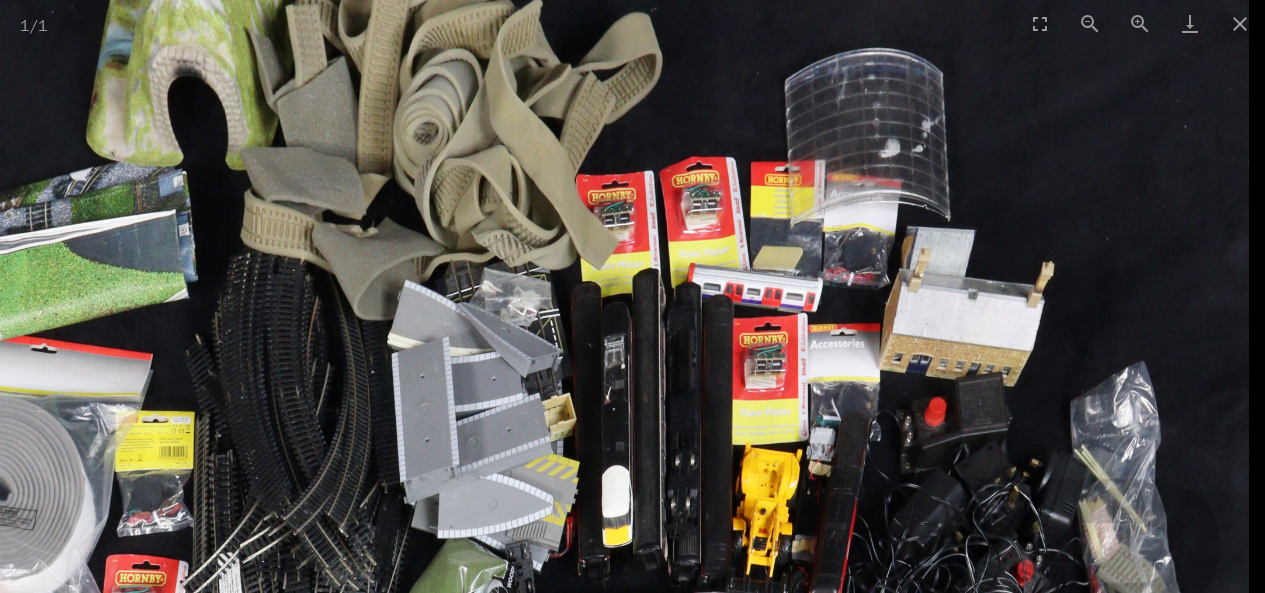 drag, startPoint x: 878, startPoint y: 348, endPoint x: 762, endPoint y: 381, distance: 120.60265 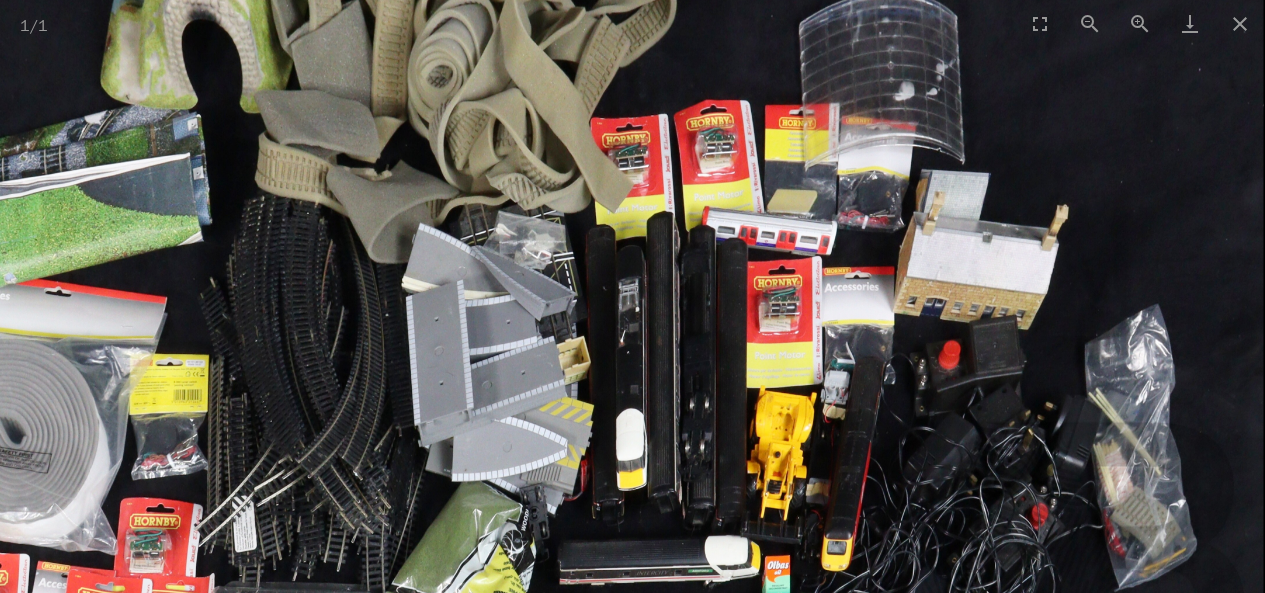 drag, startPoint x: 819, startPoint y: 422, endPoint x: 816, endPoint y: 328, distance: 94.04786 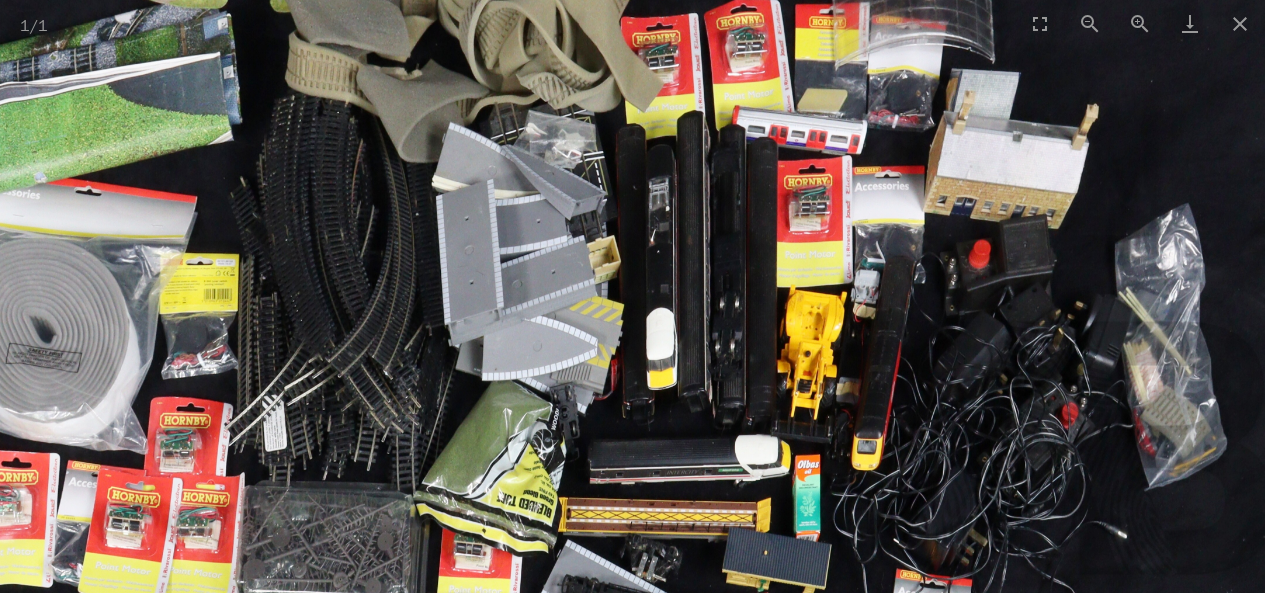 drag, startPoint x: 683, startPoint y: 361, endPoint x: 730, endPoint y: 293, distance: 82.661964 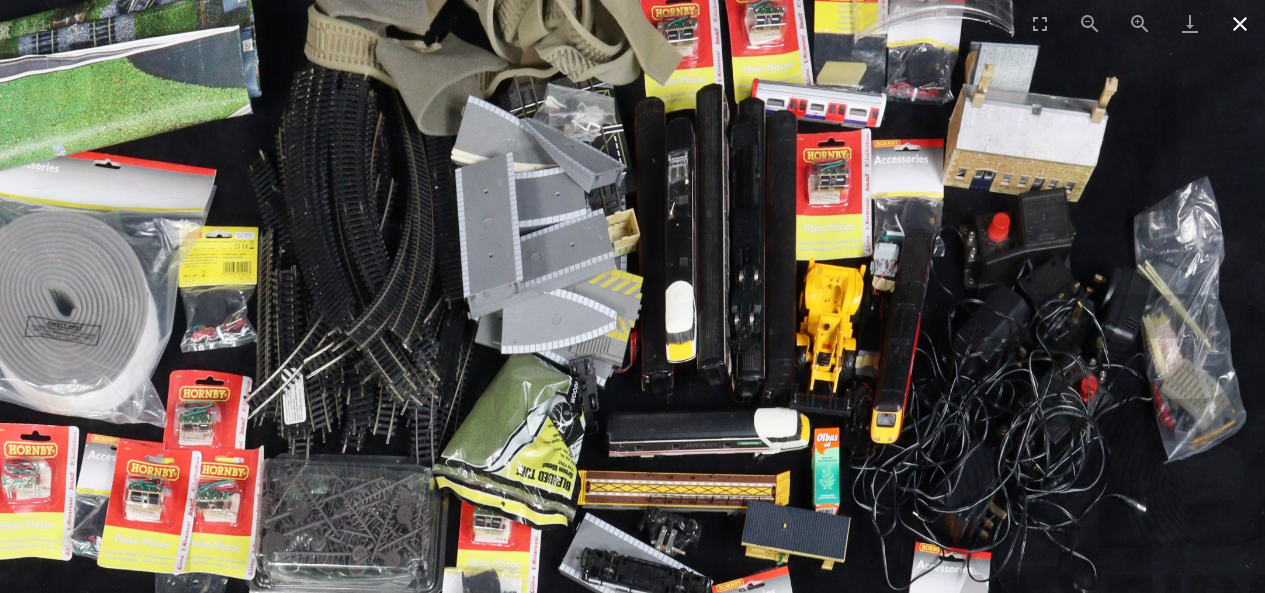 click at bounding box center [1240, 23] 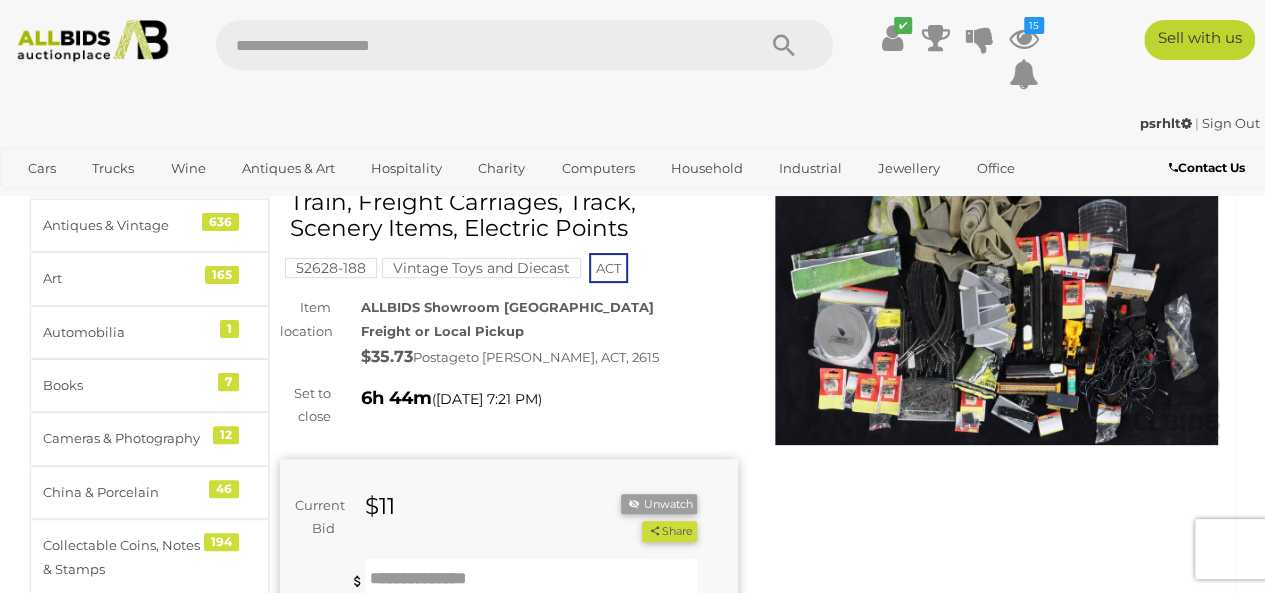 scroll, scrollTop: 0, scrollLeft: 0, axis: both 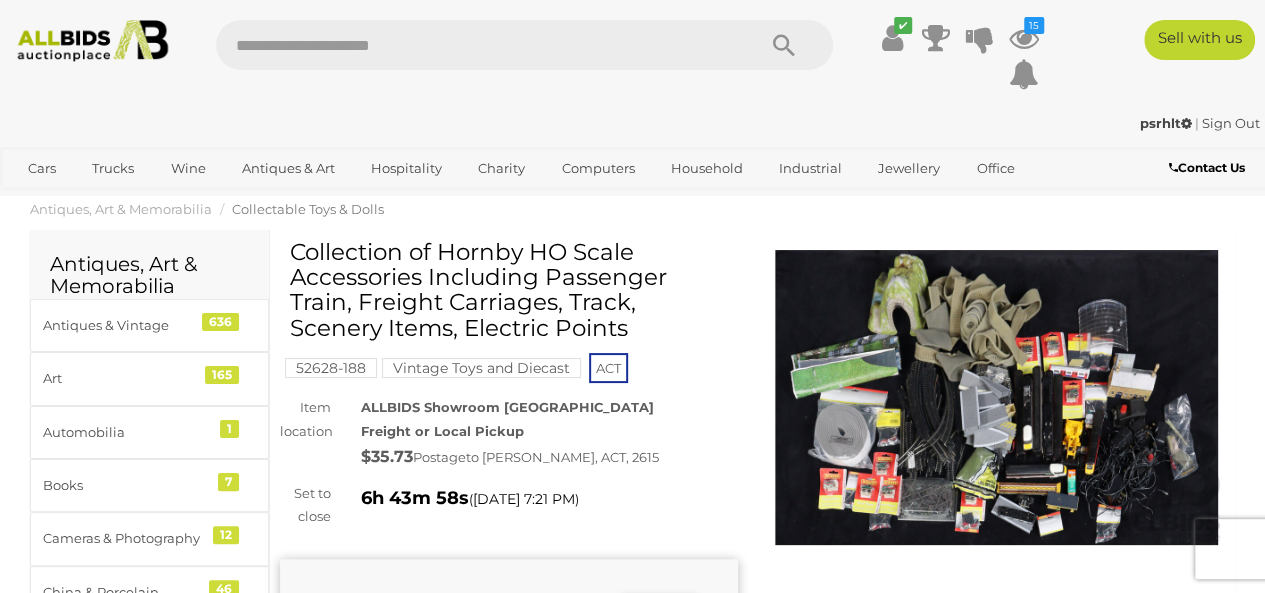 click at bounding box center (997, 397) 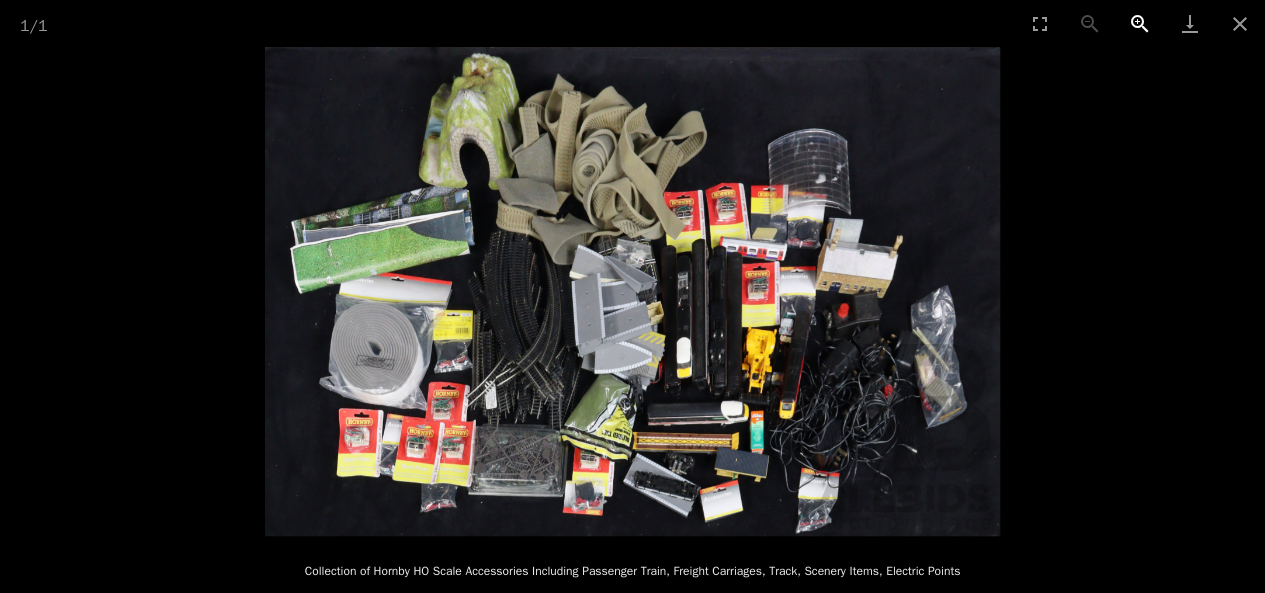 click at bounding box center [1140, 23] 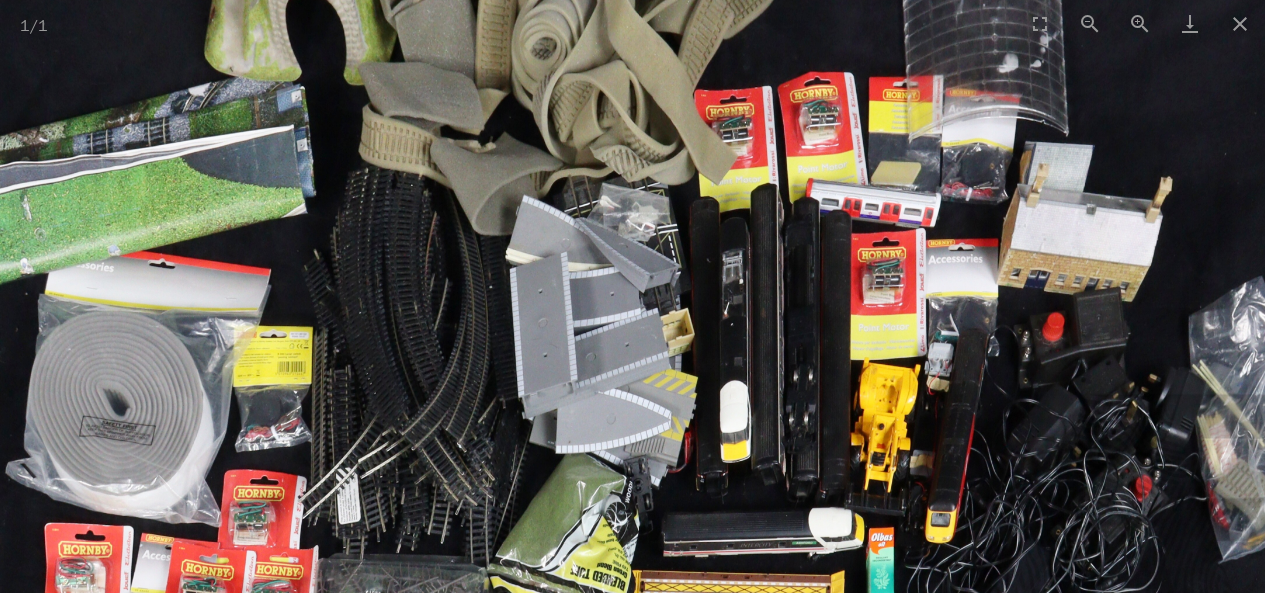 scroll, scrollTop: 0, scrollLeft: 0, axis: both 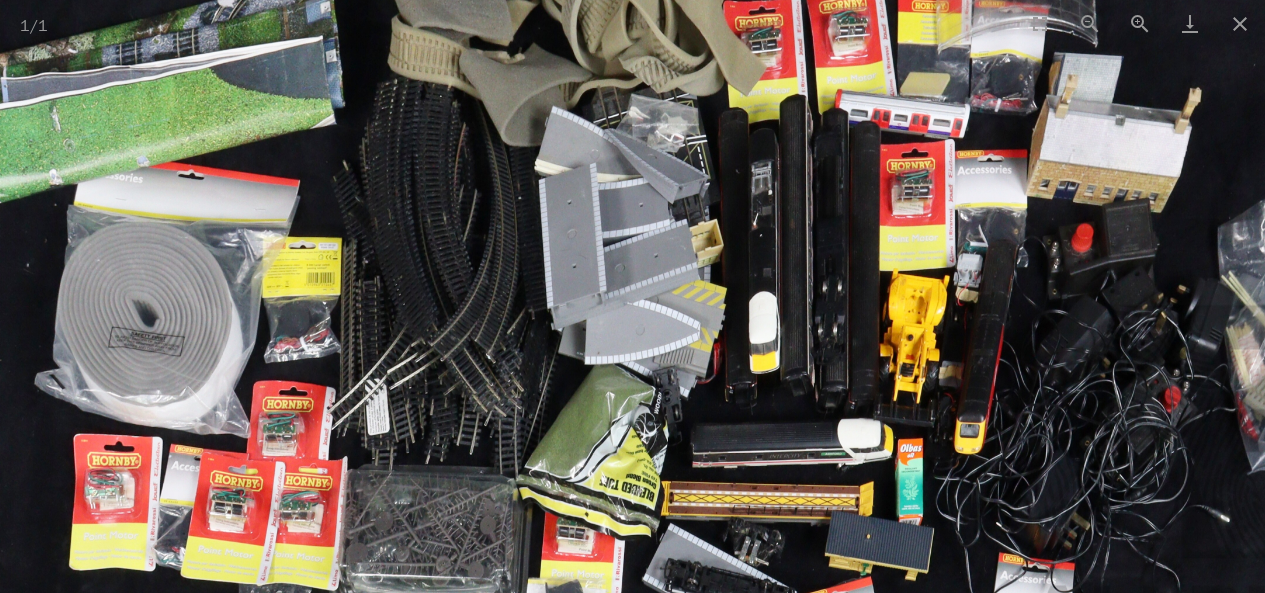 drag, startPoint x: 313, startPoint y: 424, endPoint x: 356, endPoint y: 309, distance: 122.77622 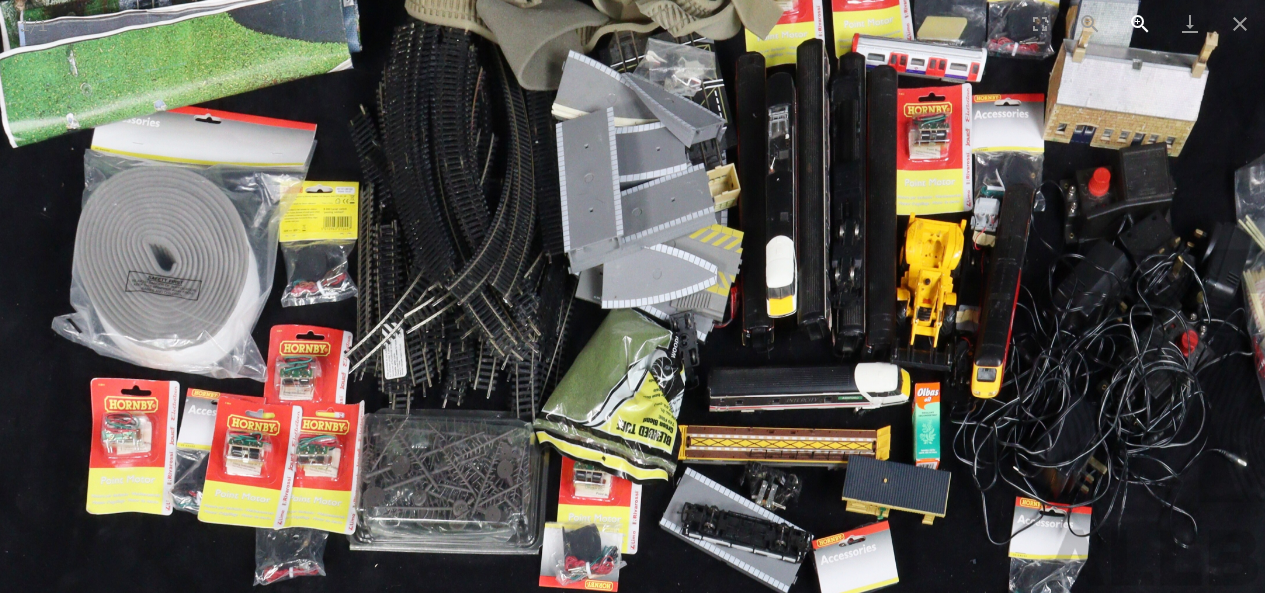 click at bounding box center [1140, 23] 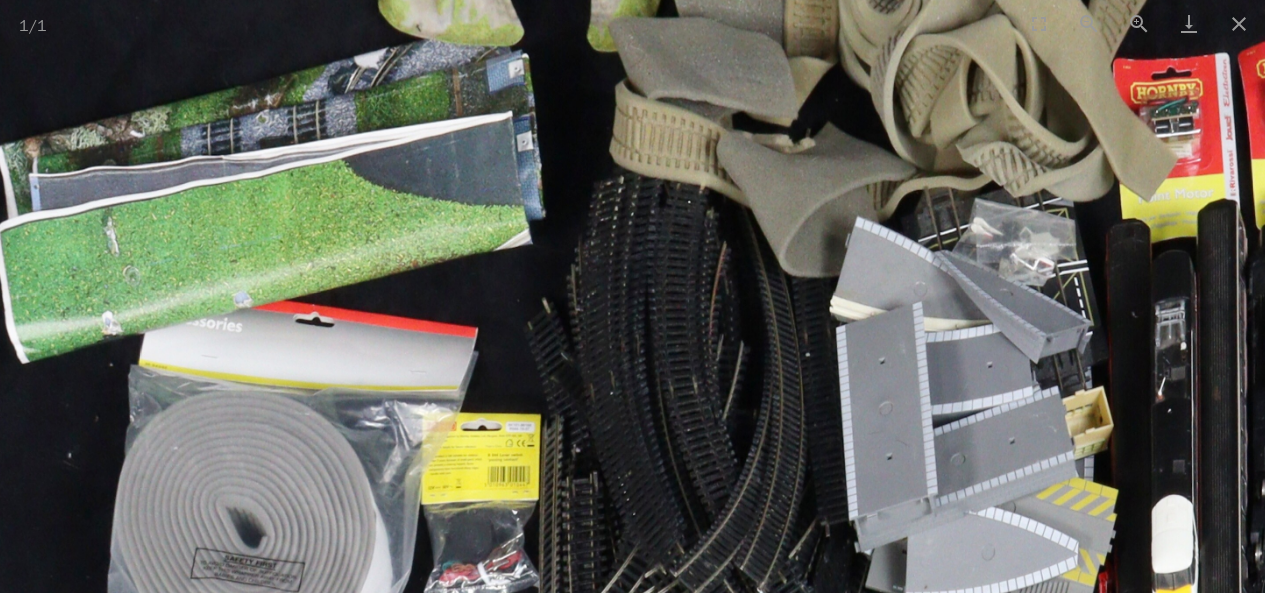 drag, startPoint x: 472, startPoint y: 356, endPoint x: 484, endPoint y: 139, distance: 217.33154 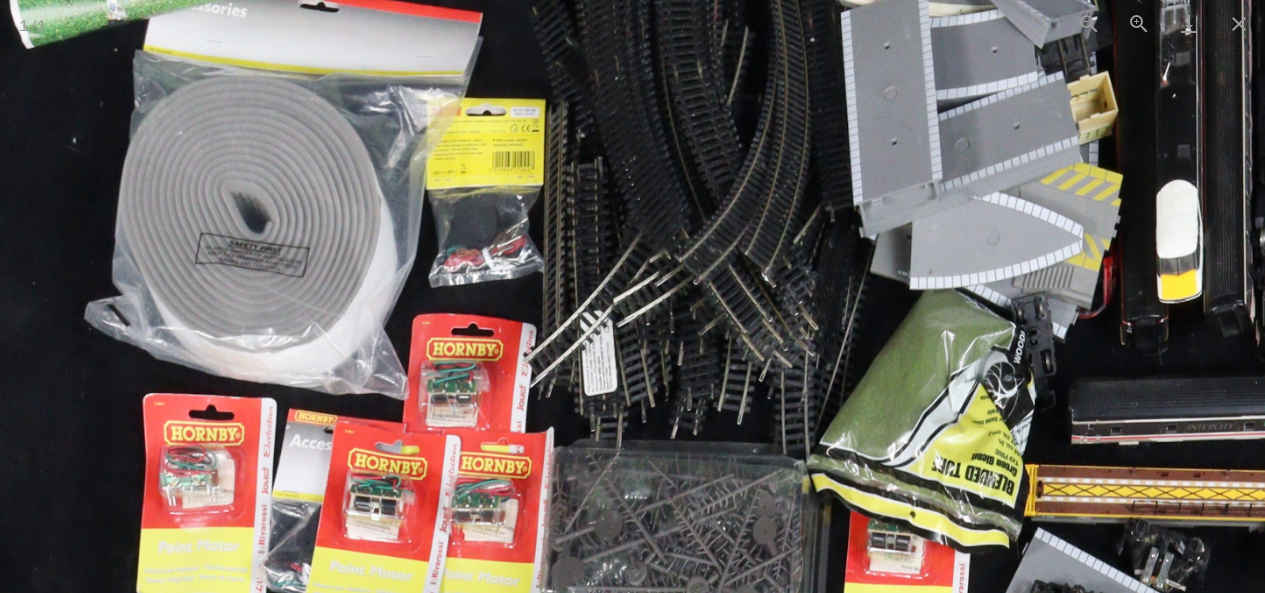 scroll, scrollTop: 0, scrollLeft: 2, axis: horizontal 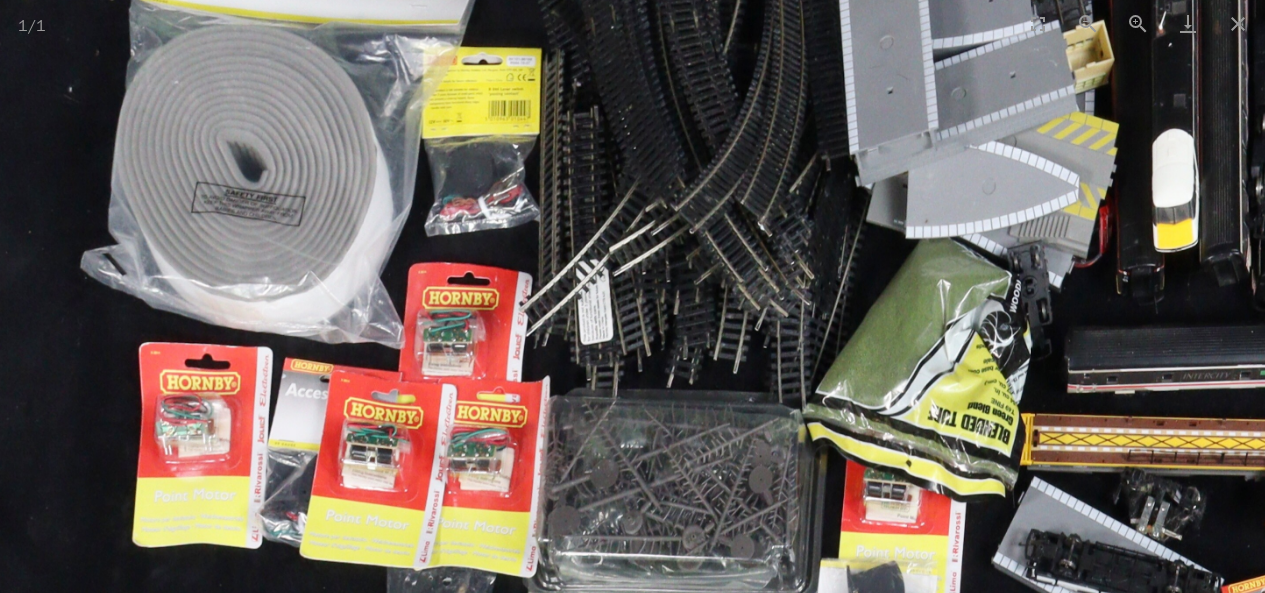 drag, startPoint x: 477, startPoint y: 325, endPoint x: 472, endPoint y: 251, distance: 74.168724 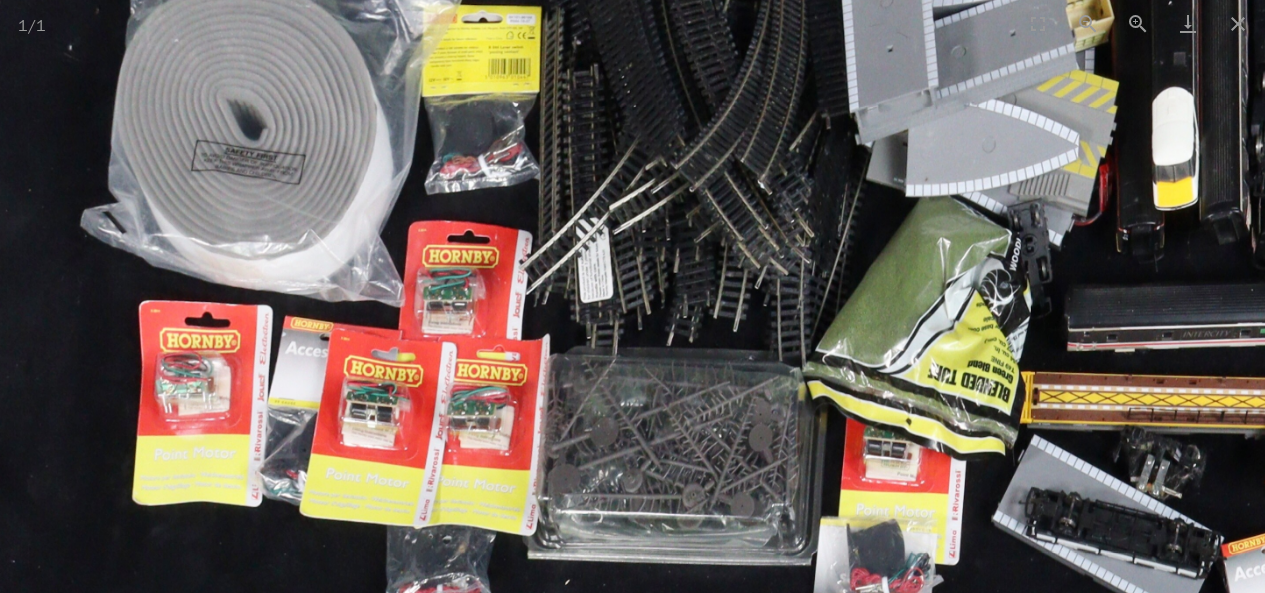 scroll, scrollTop: 0, scrollLeft: 2, axis: horizontal 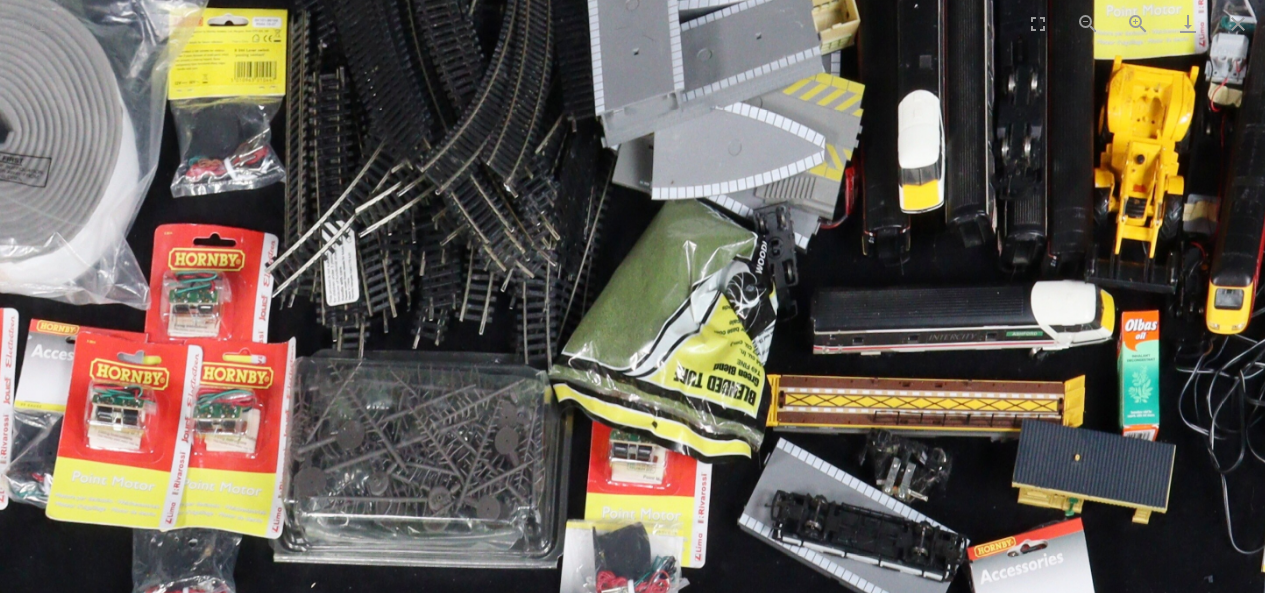 drag, startPoint x: 850, startPoint y: 364, endPoint x: 595, endPoint y: 368, distance: 255.03137 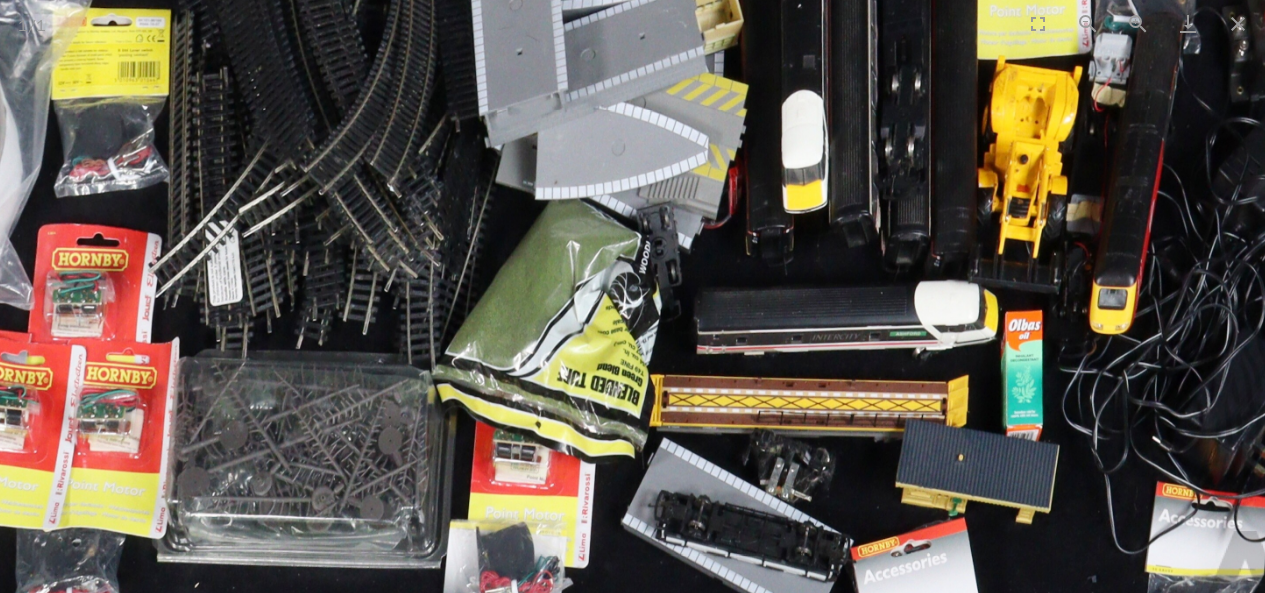 scroll, scrollTop: 0, scrollLeft: 3, axis: horizontal 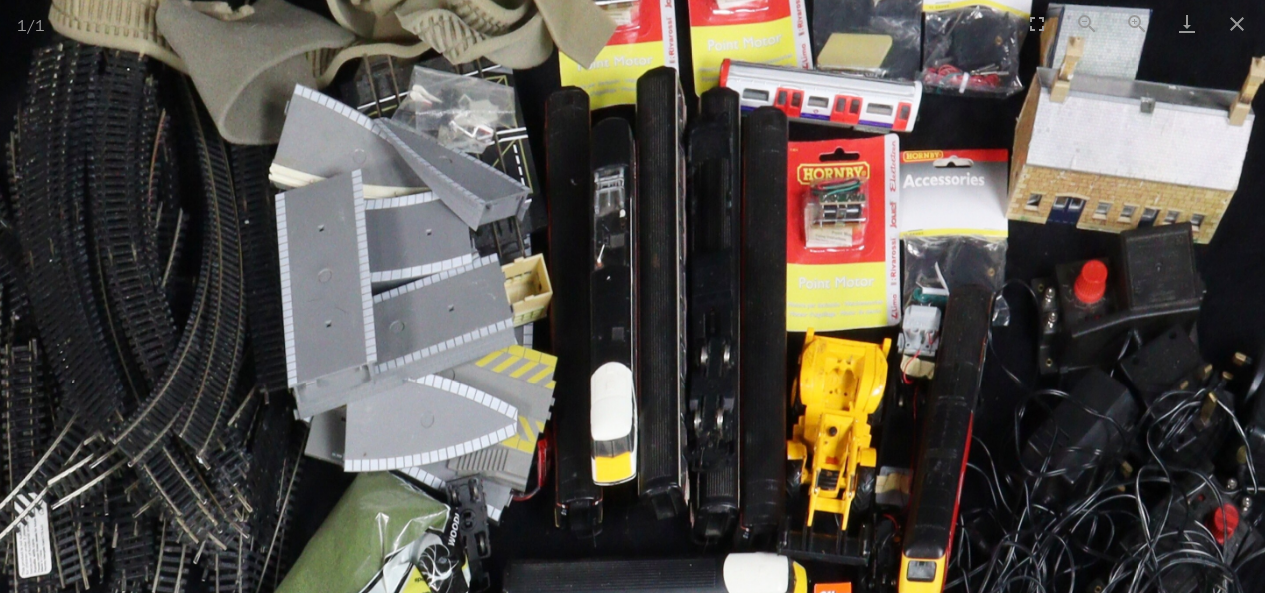 drag, startPoint x: 954, startPoint y: 296, endPoint x: 764, endPoint y: 568, distance: 331.7891 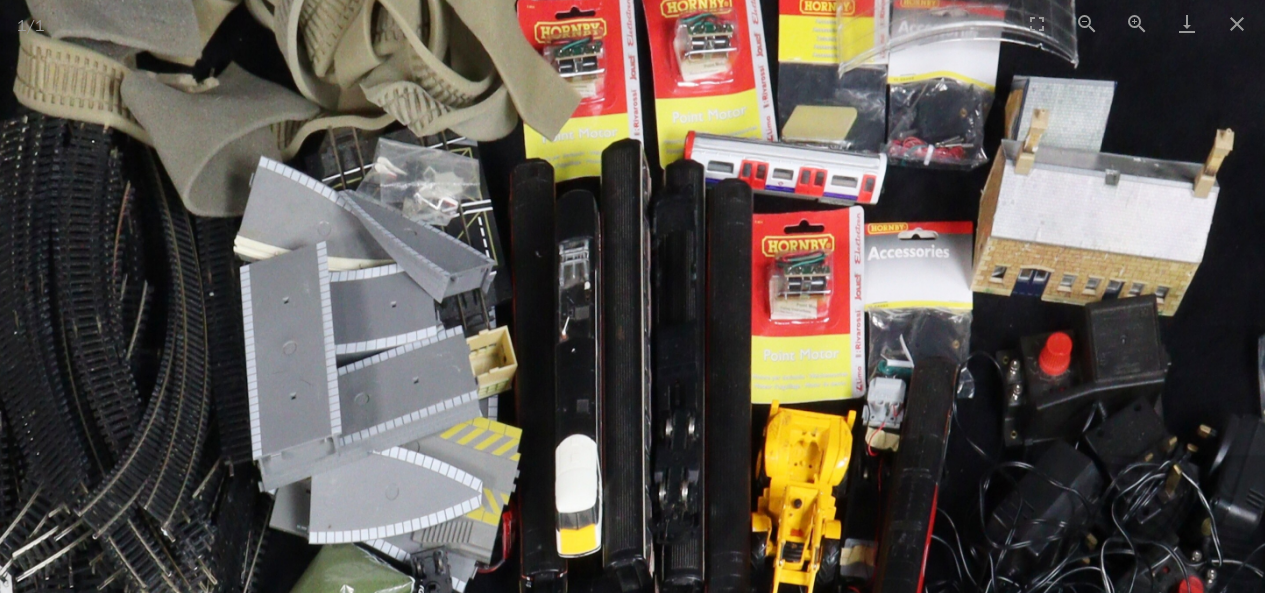 scroll, scrollTop: 0, scrollLeft: 3, axis: horizontal 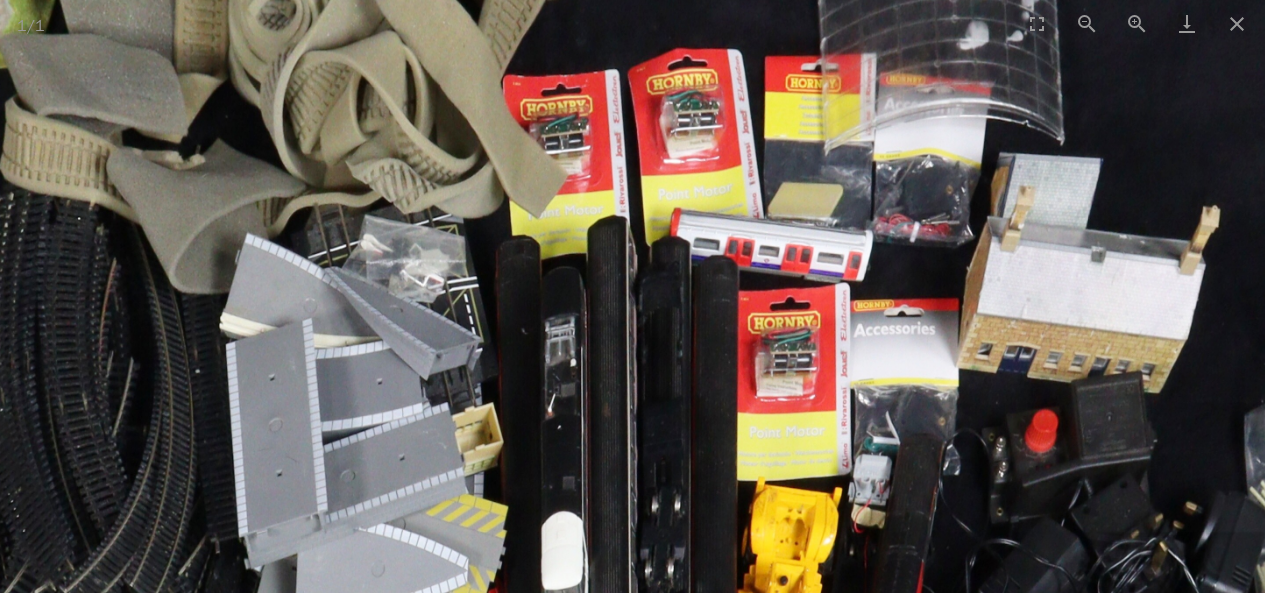 drag, startPoint x: 810, startPoint y: 484, endPoint x: 796, endPoint y: 561, distance: 78.26238 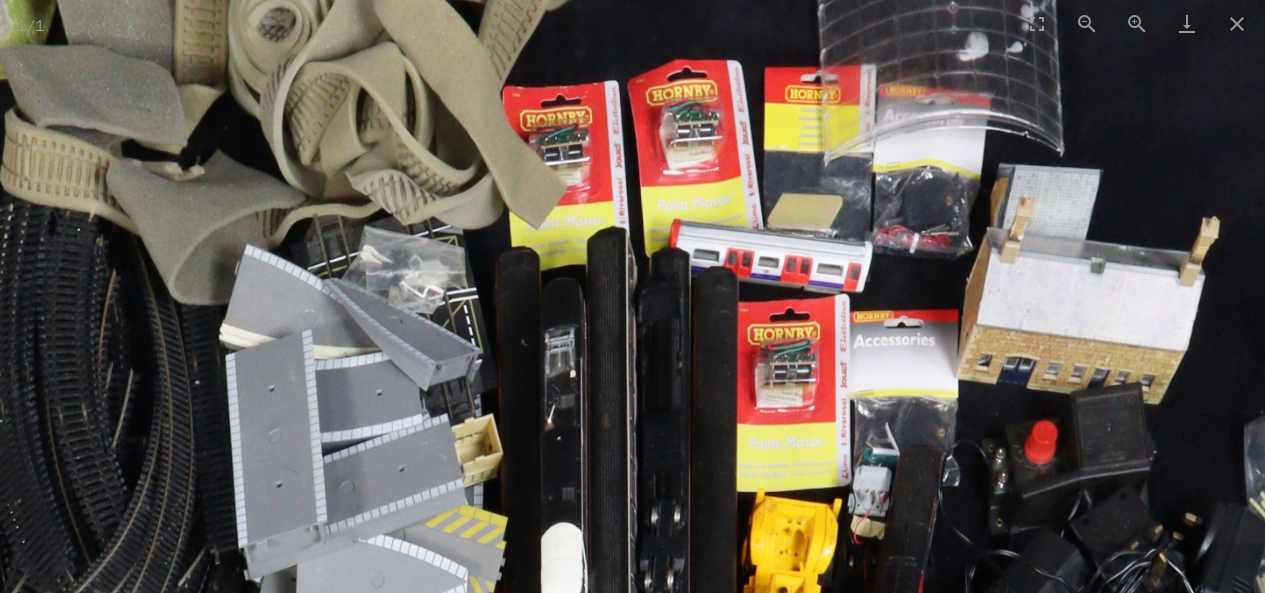 scroll, scrollTop: 0, scrollLeft: 3, axis: horizontal 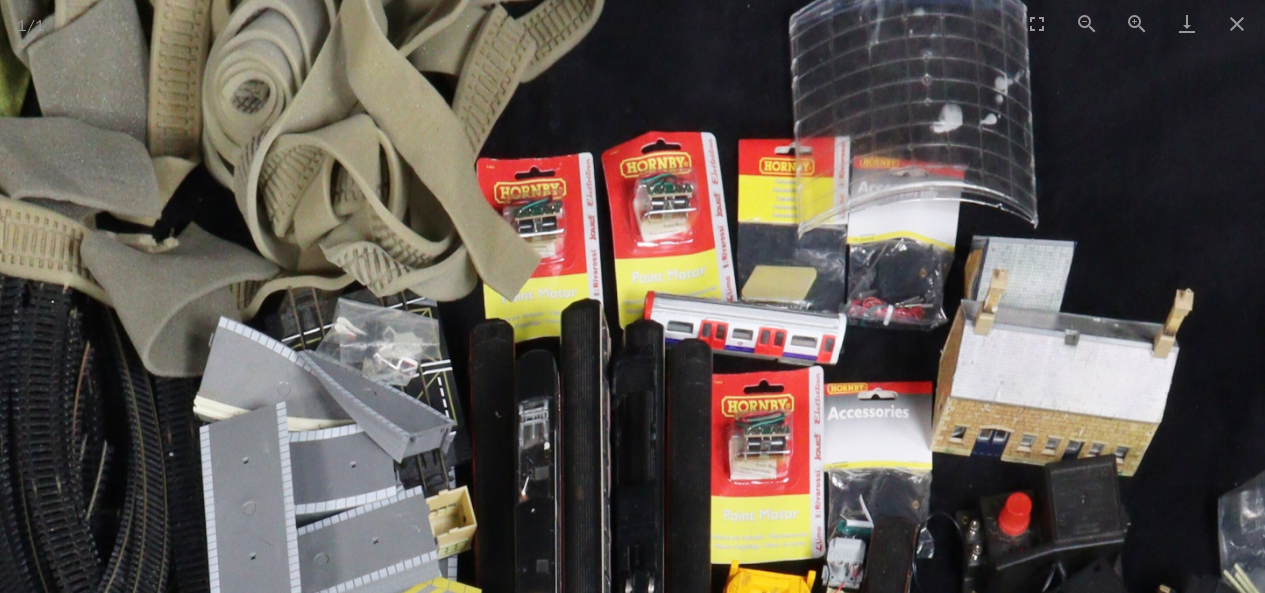 drag, startPoint x: 844, startPoint y: 483, endPoint x: 815, endPoint y: 556, distance: 78.54935 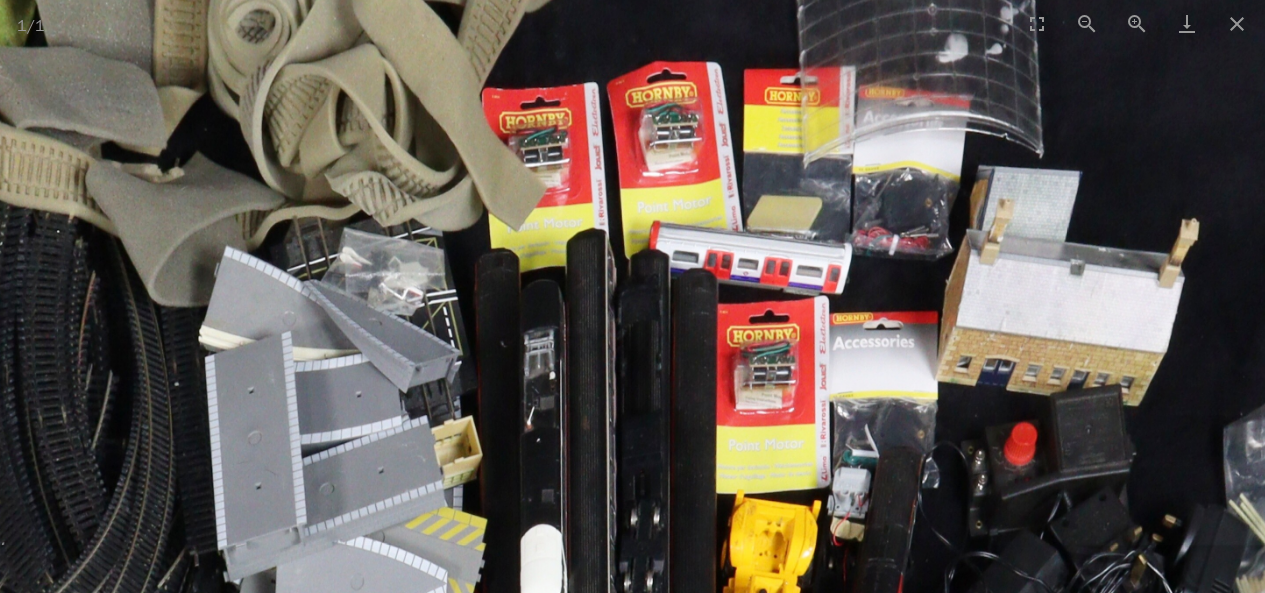 drag, startPoint x: 837, startPoint y: 525, endPoint x: 847, endPoint y: 426, distance: 99.50377 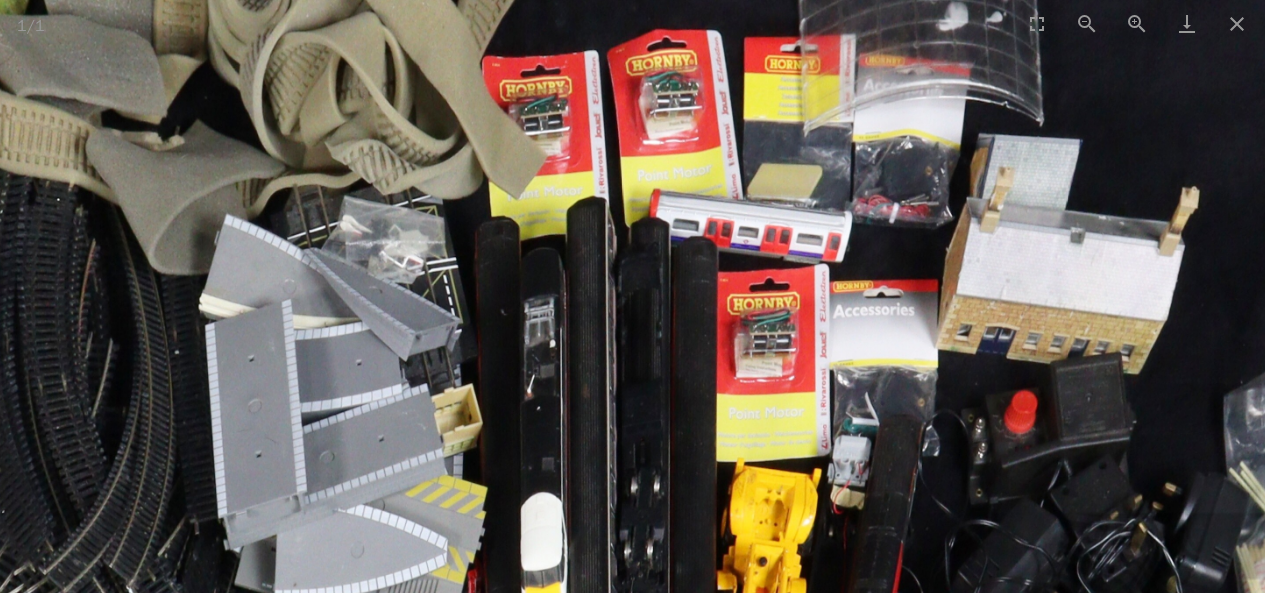 scroll, scrollTop: 0, scrollLeft: 3, axis: horizontal 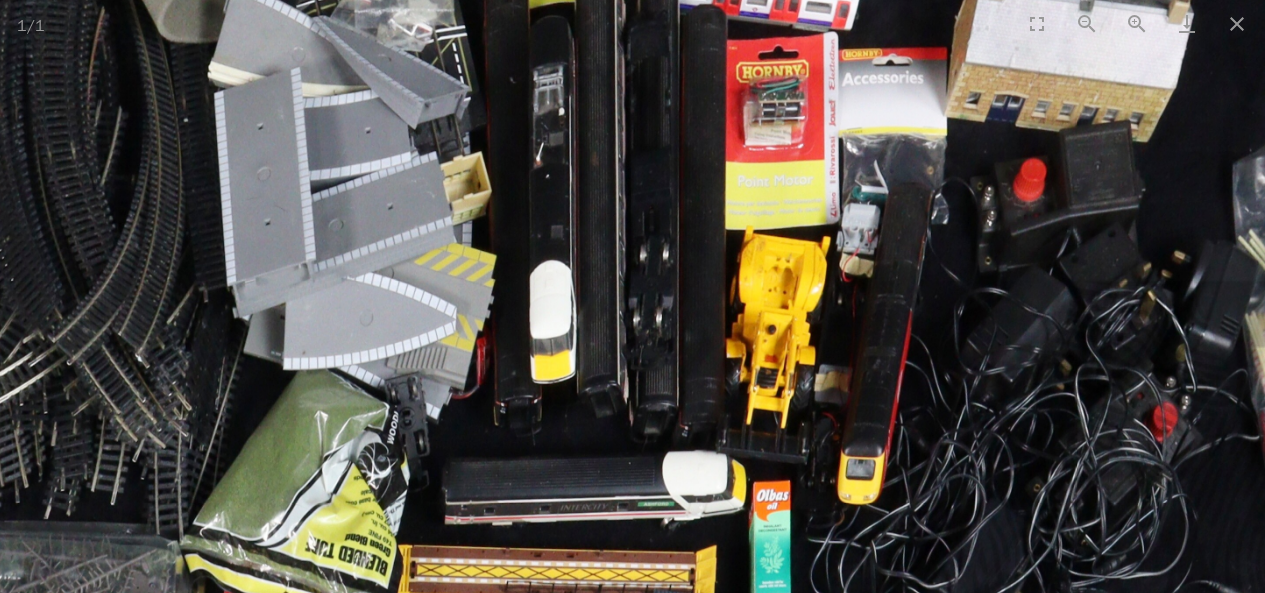 drag, startPoint x: 846, startPoint y: 431, endPoint x: 882, endPoint y: -44, distance: 476.36224 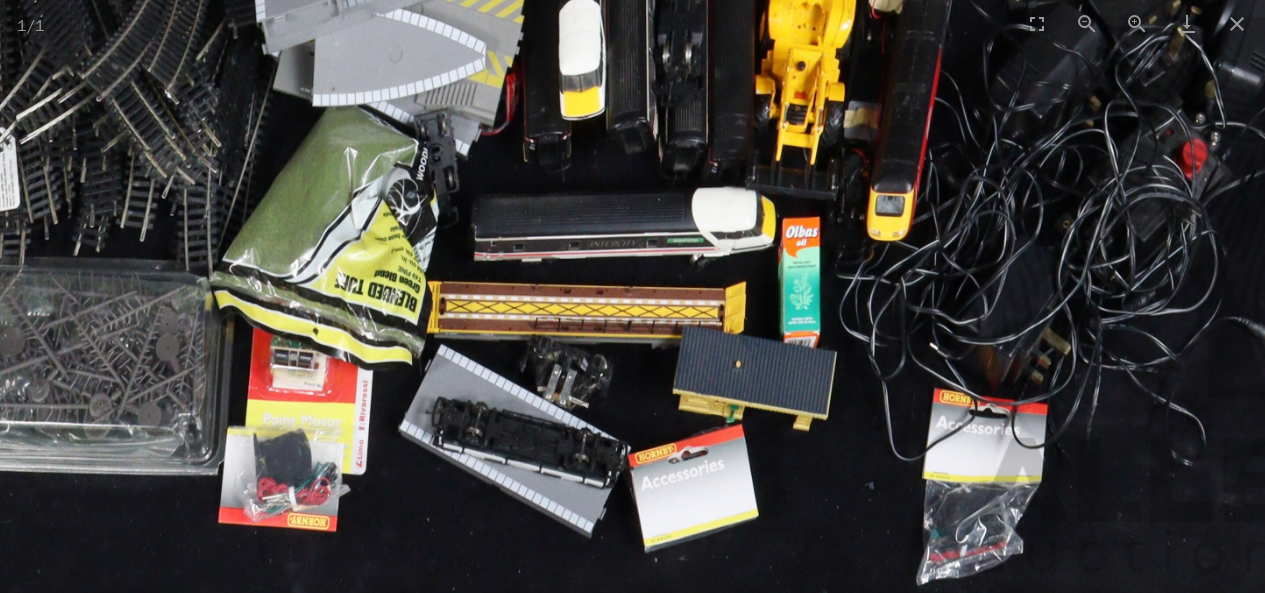 scroll, scrollTop: 0, scrollLeft: 3, axis: horizontal 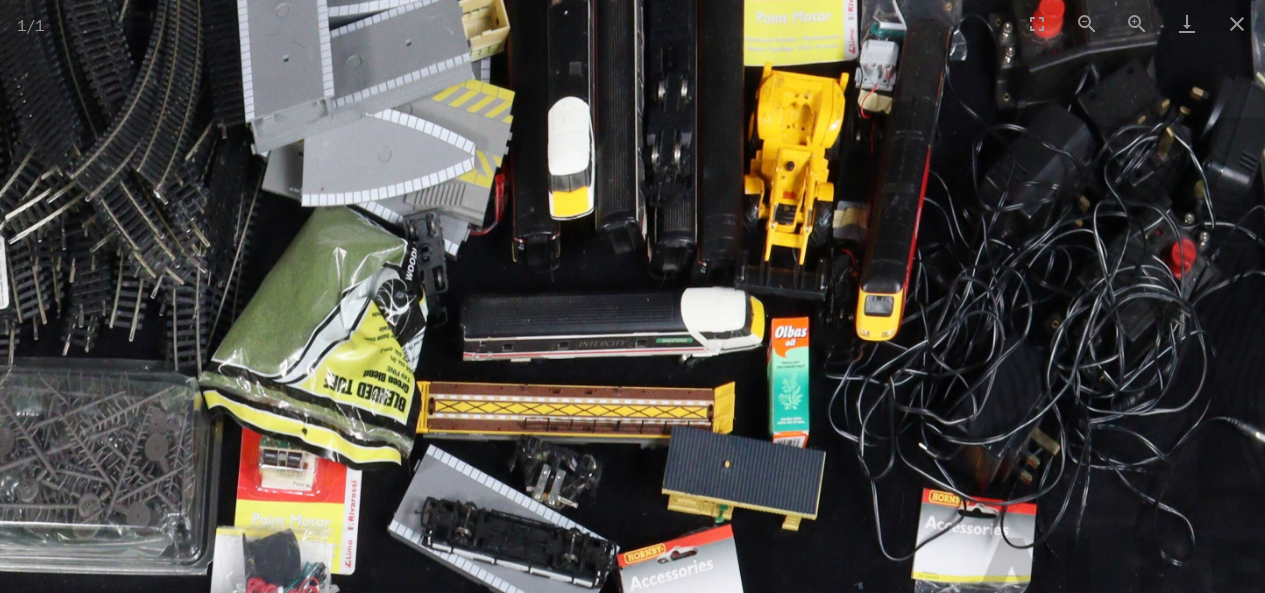 drag, startPoint x: 876, startPoint y: 158, endPoint x: 863, endPoint y: 278, distance: 120.70211 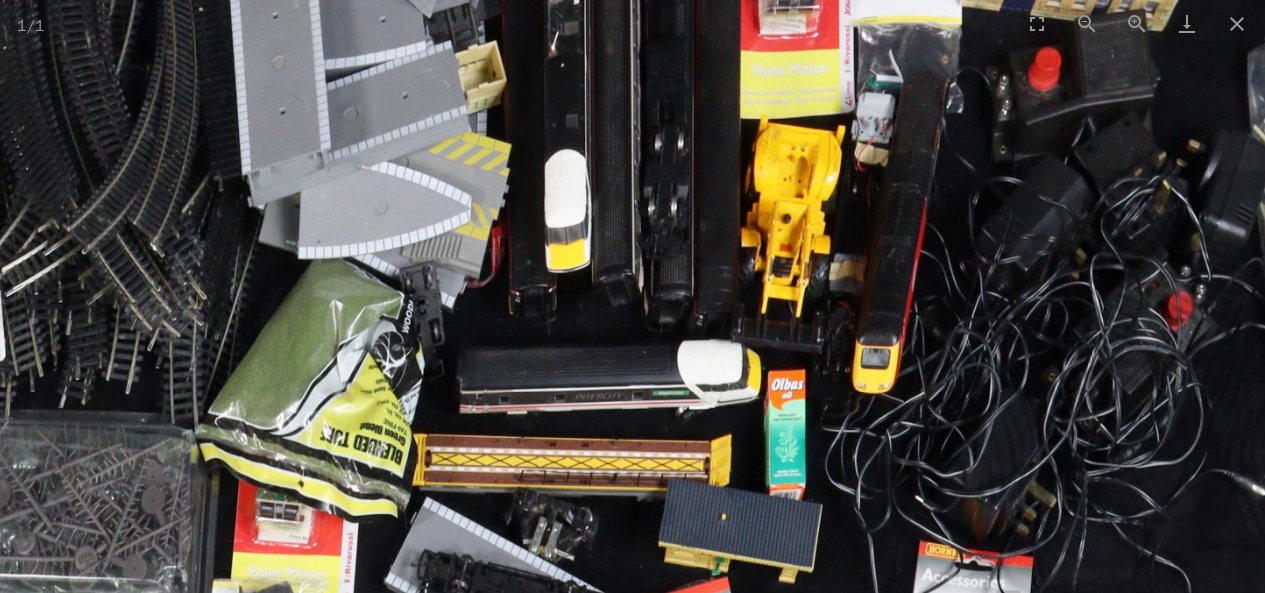 scroll, scrollTop: 0, scrollLeft: 3, axis: horizontal 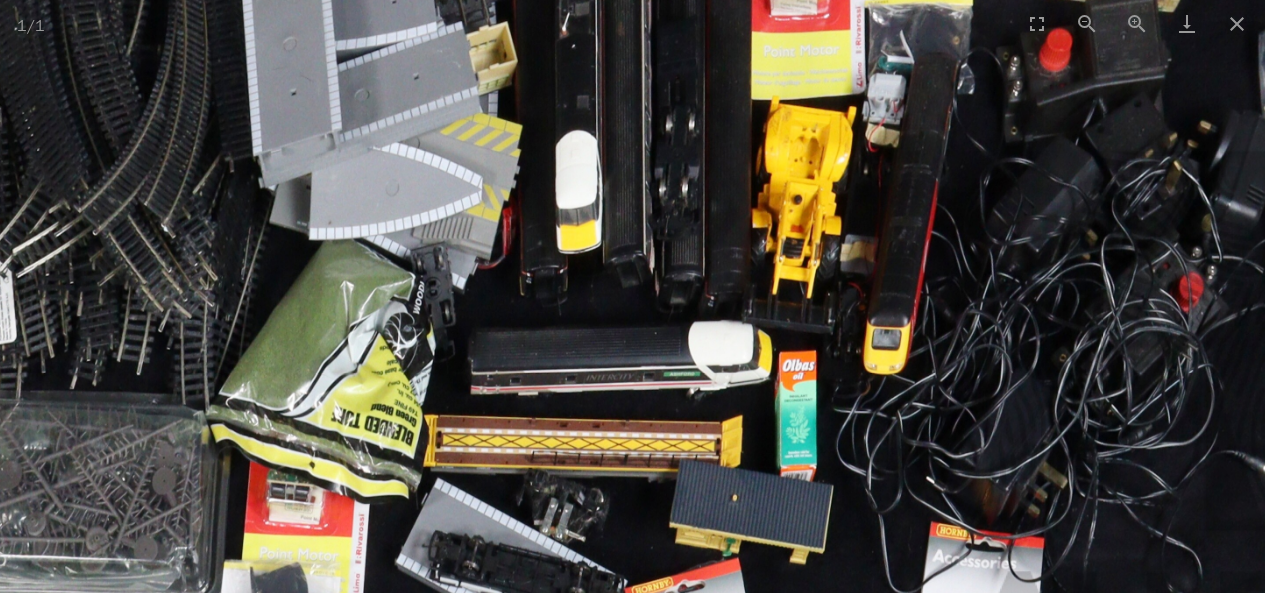 drag, startPoint x: 878, startPoint y: 261, endPoint x: 889, endPoint y: 241, distance: 22.825424 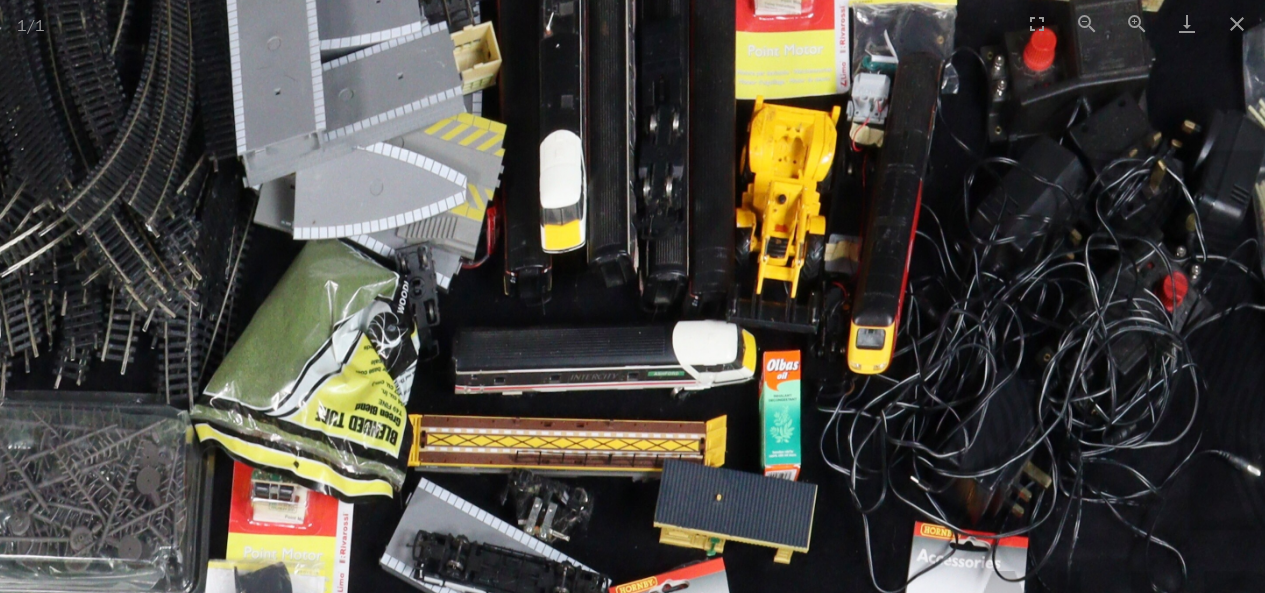 drag, startPoint x: 888, startPoint y: 241, endPoint x: 866, endPoint y: 242, distance: 22.022715 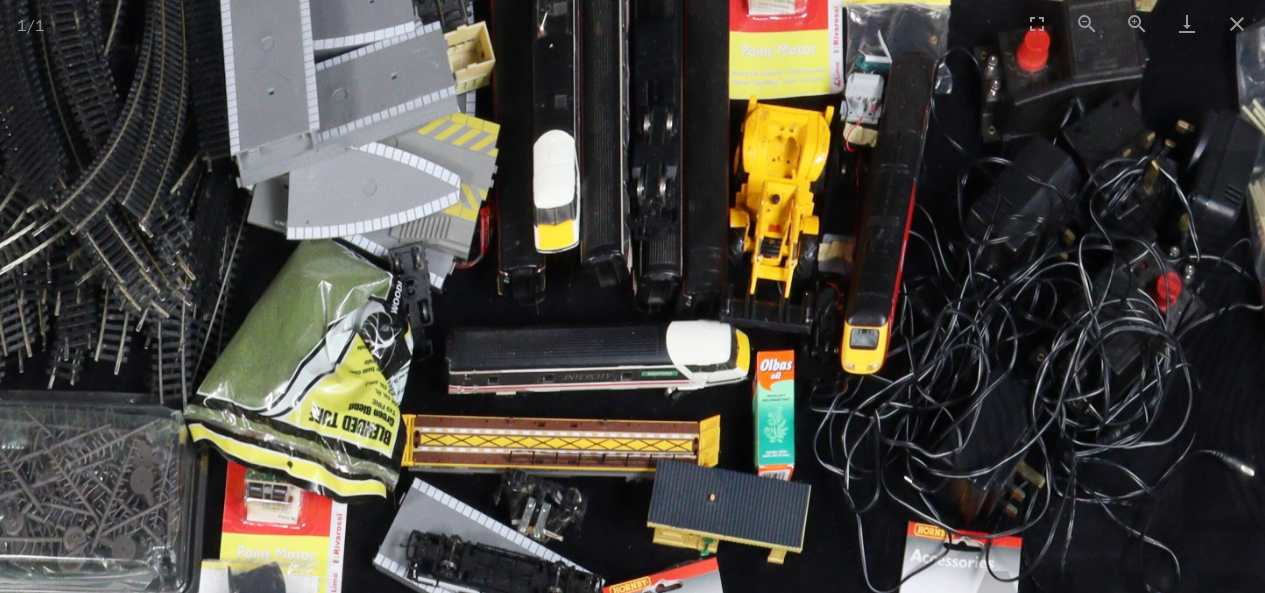 scroll, scrollTop: 0, scrollLeft: 3, axis: horizontal 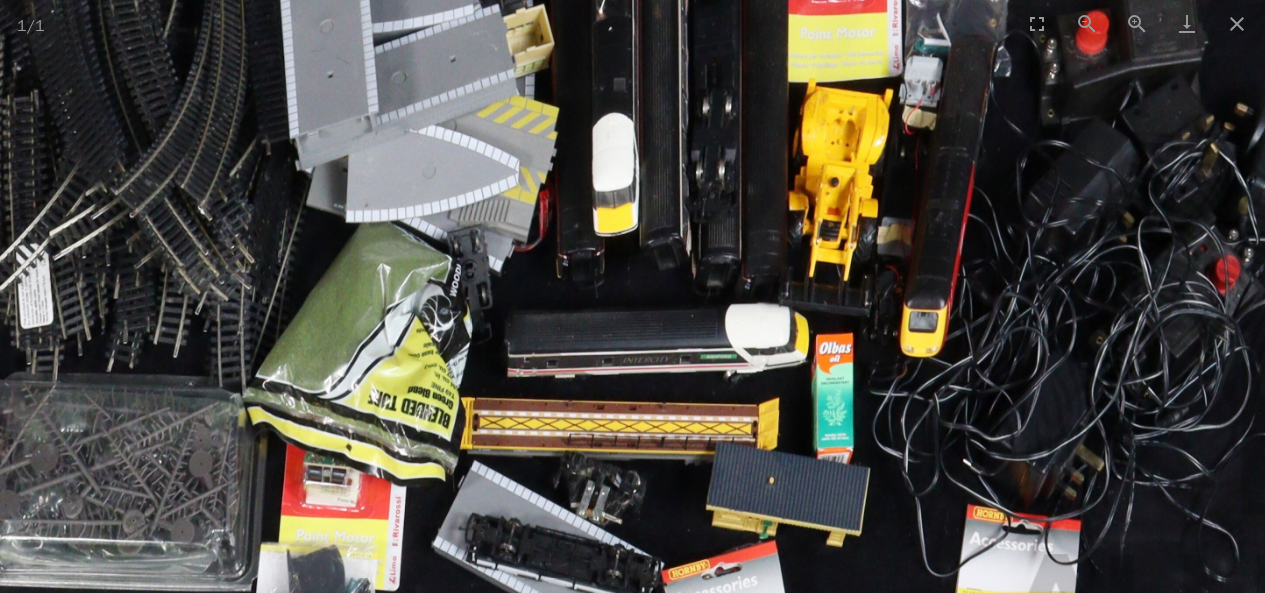 drag, startPoint x: 808, startPoint y: 241, endPoint x: 897, endPoint y: 218, distance: 91.92388 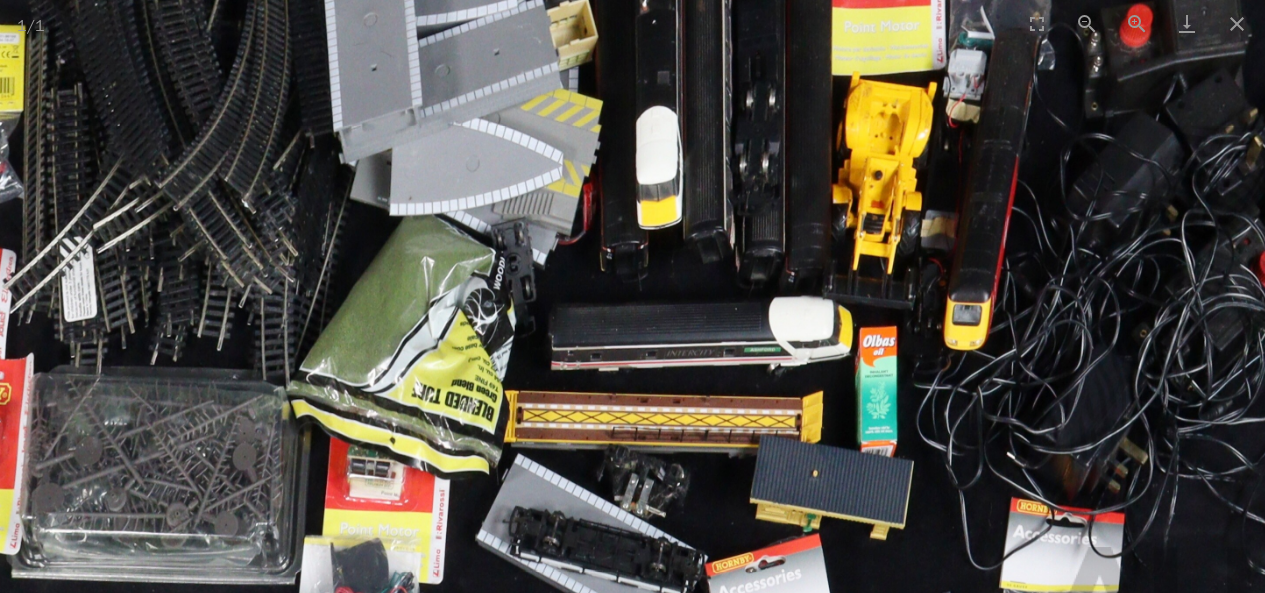 scroll, scrollTop: 0, scrollLeft: 3, axis: horizontal 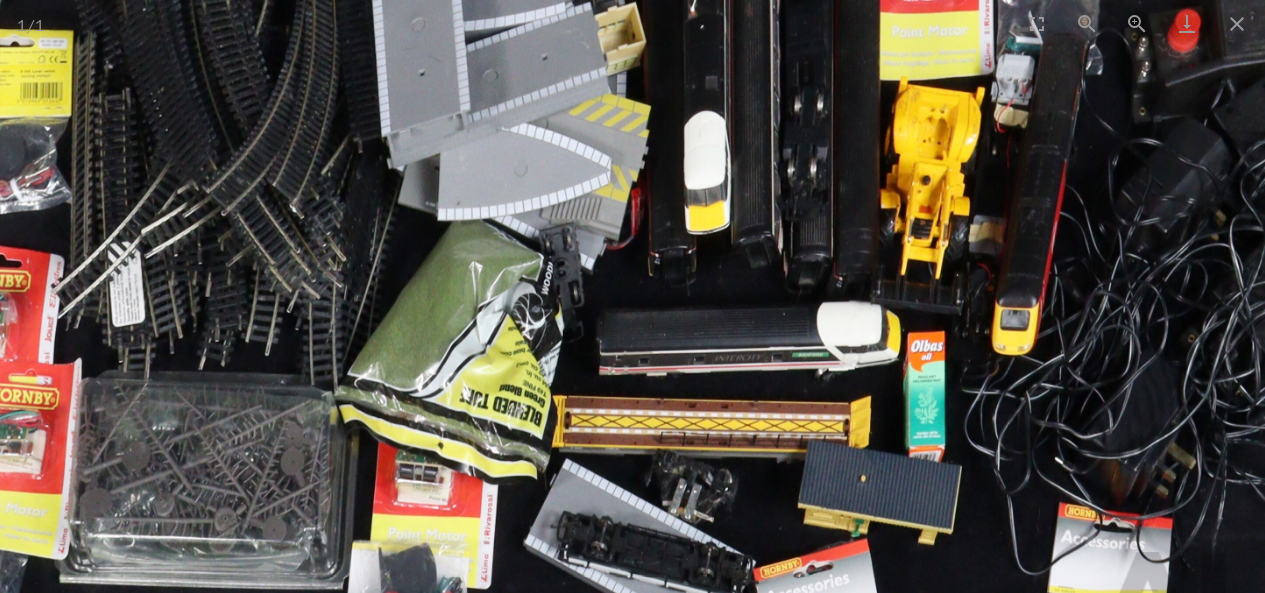 drag, startPoint x: 684, startPoint y: 224, endPoint x: 790, endPoint y: 235, distance: 106.56923 